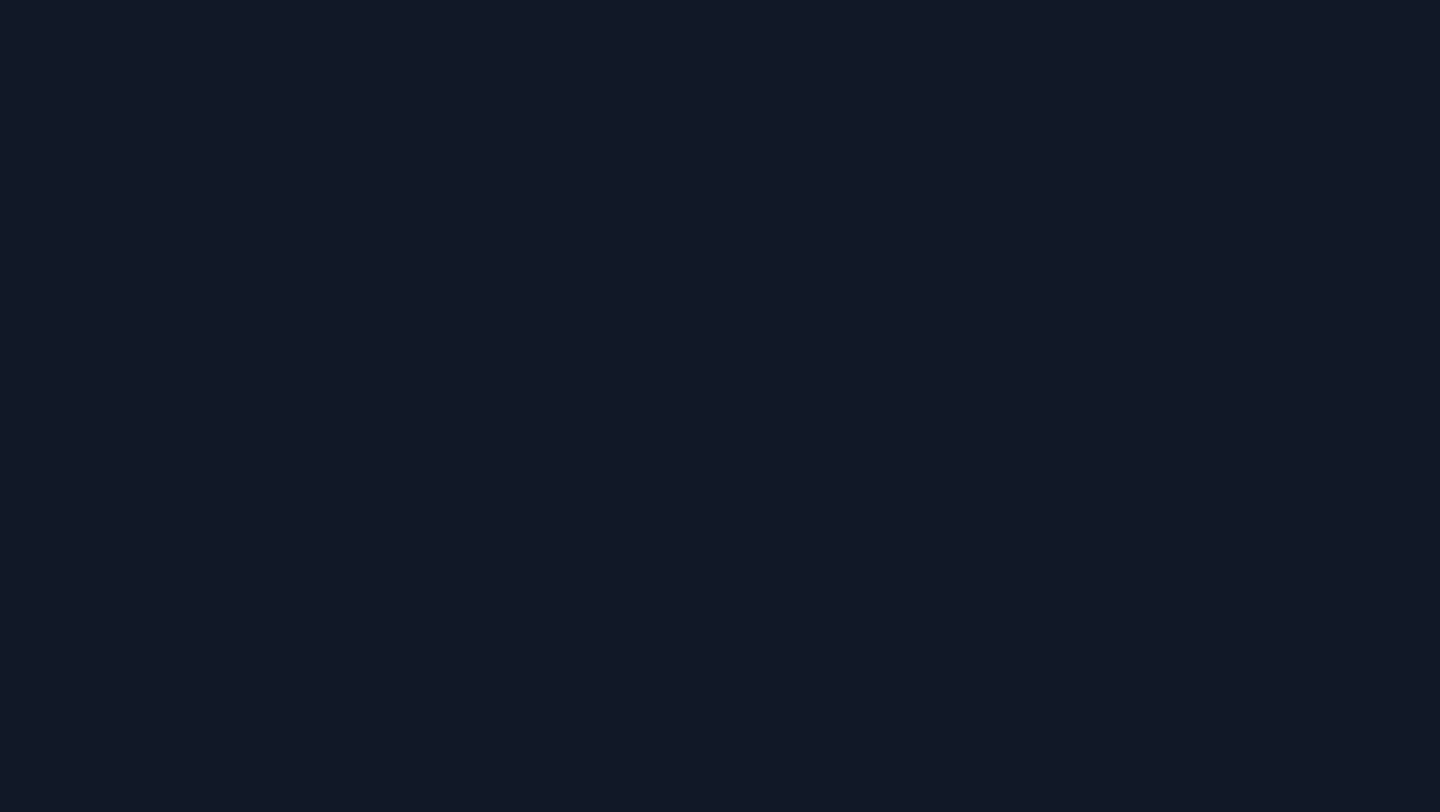 scroll, scrollTop: 0, scrollLeft: 0, axis: both 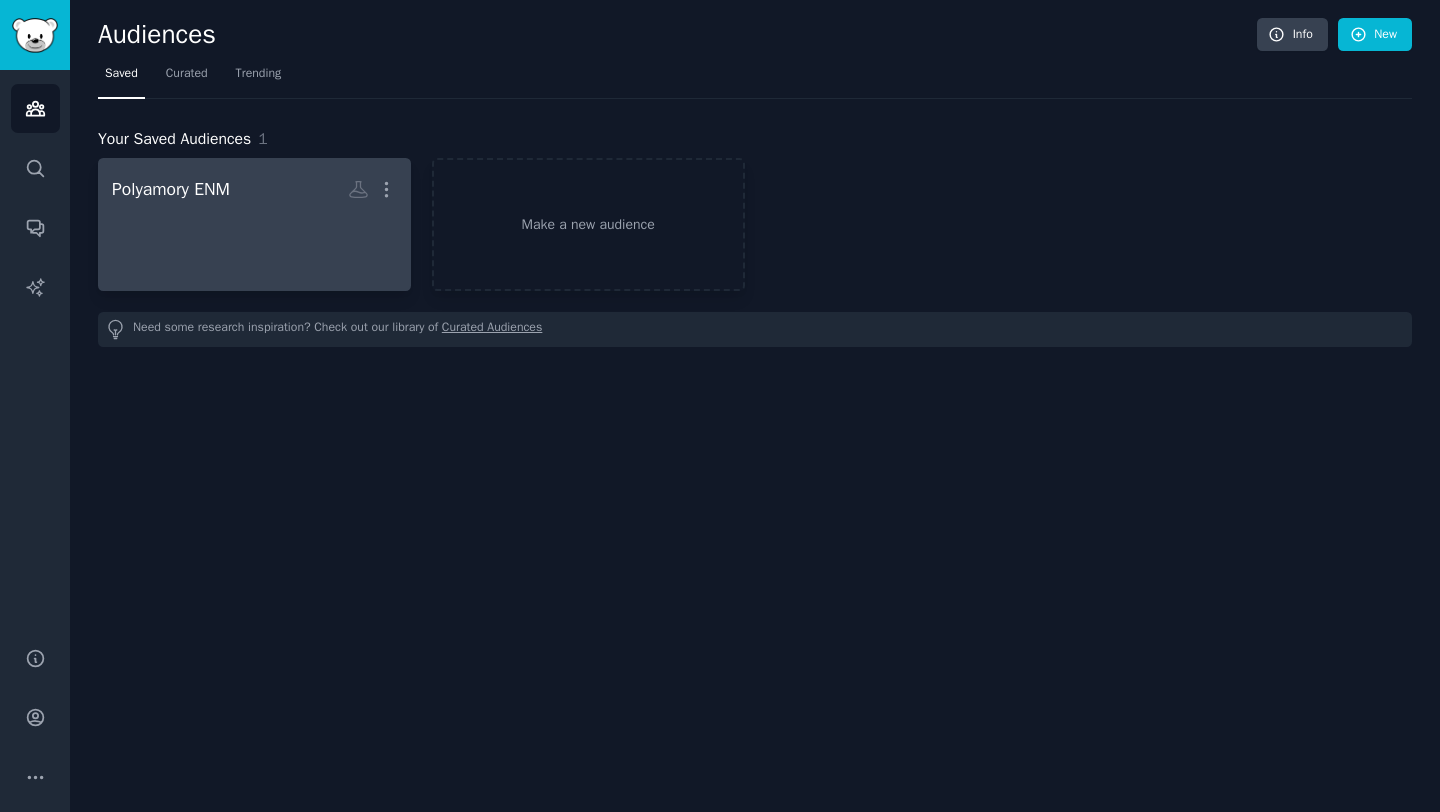 click at bounding box center (254, 242) 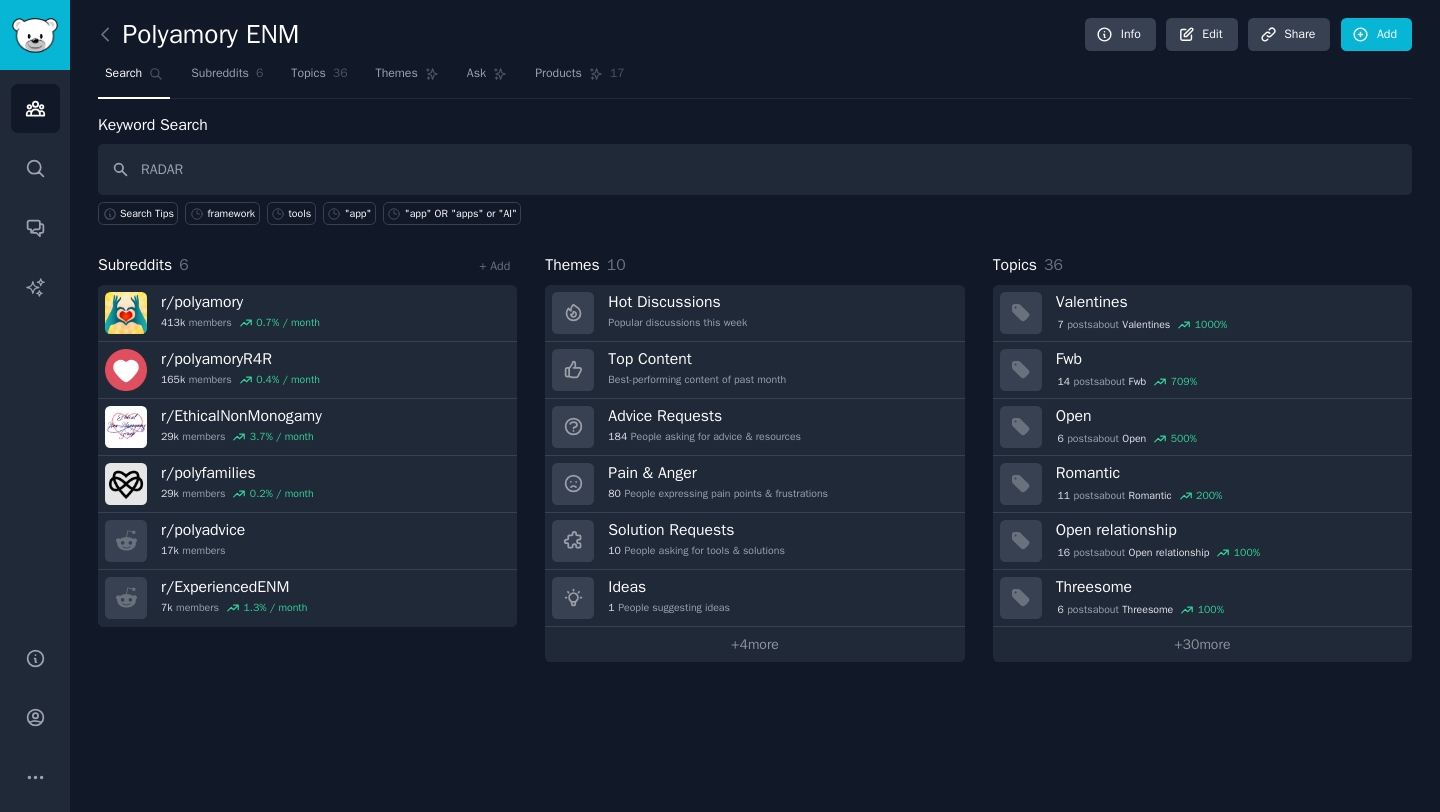 type on "RADAR" 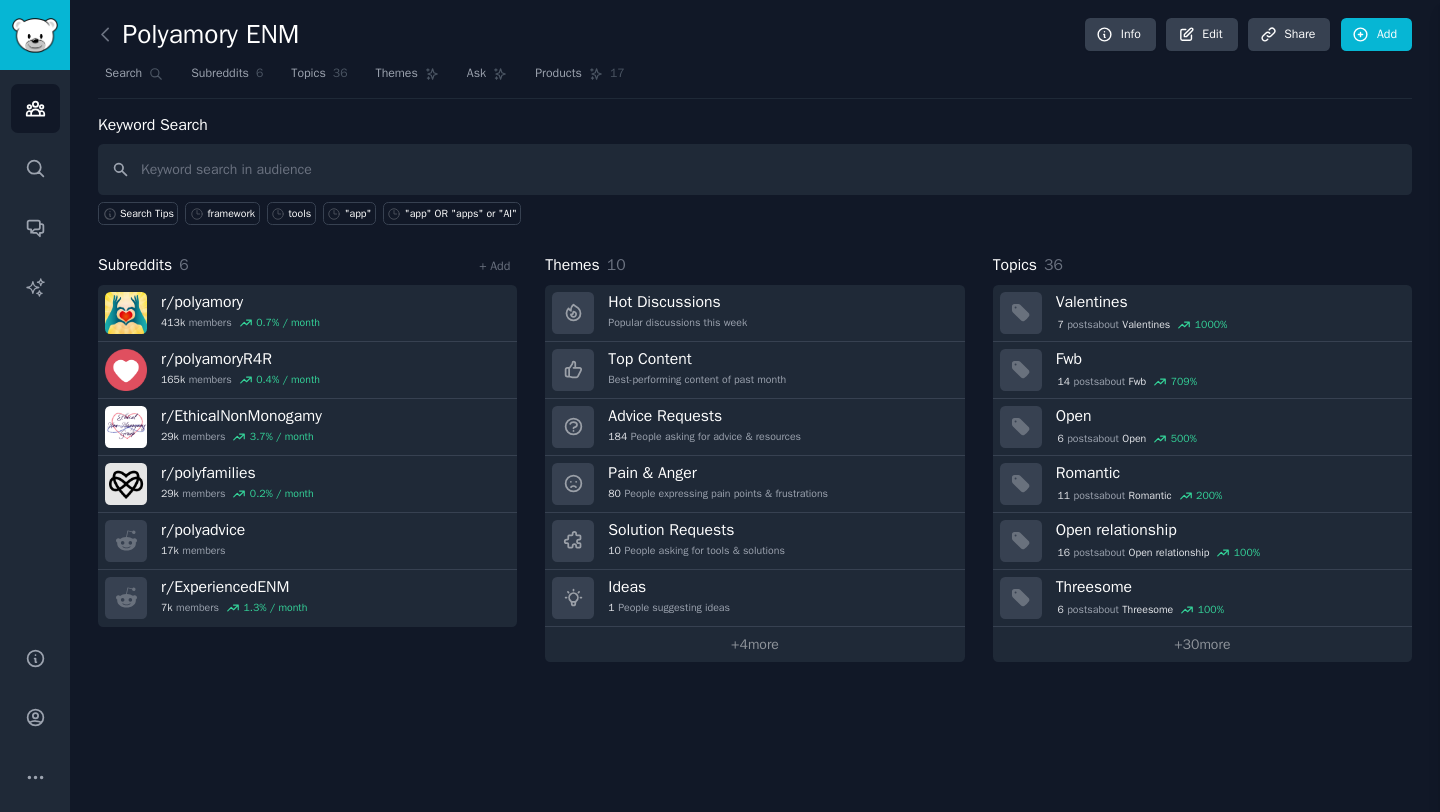 type 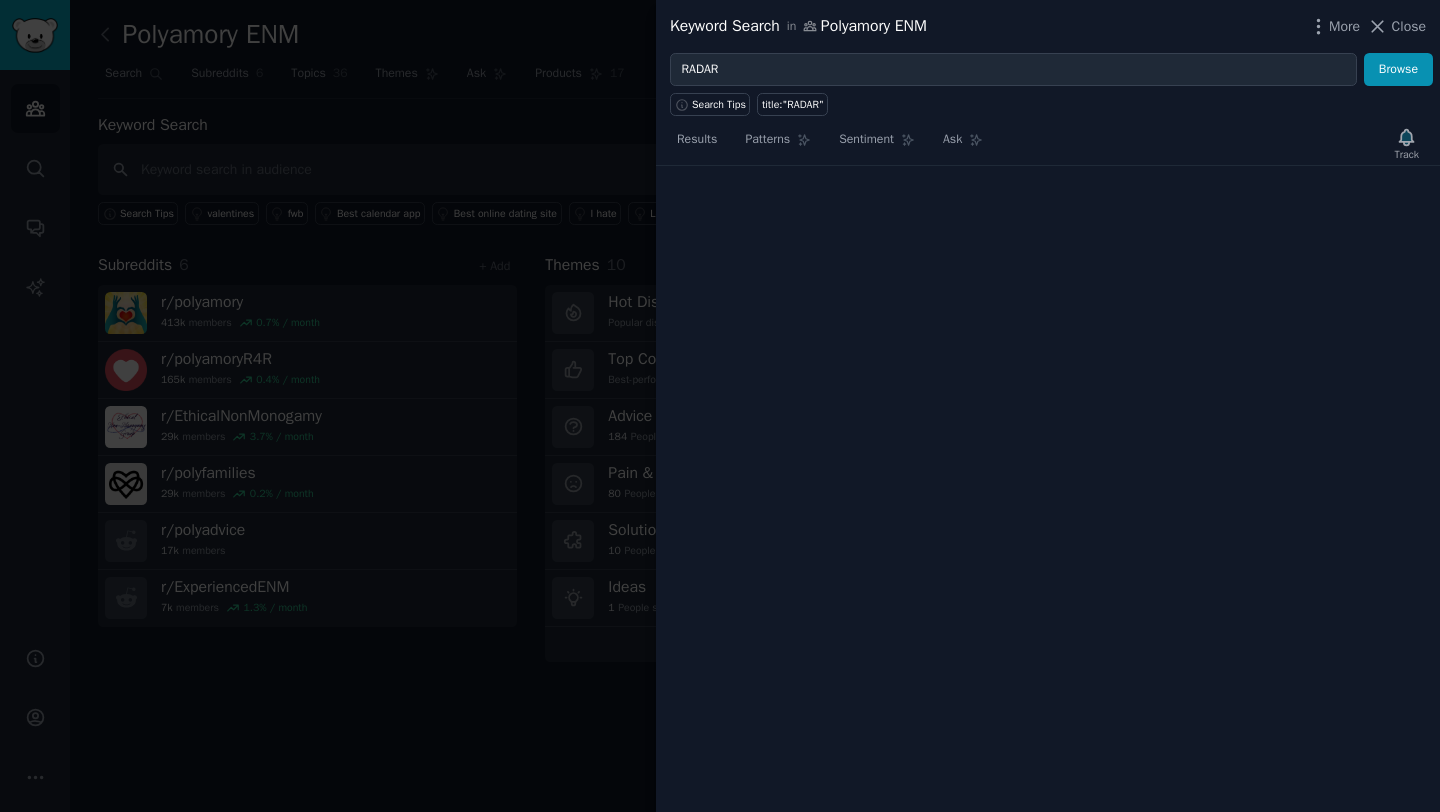 scroll, scrollTop: 0, scrollLeft: 0, axis: both 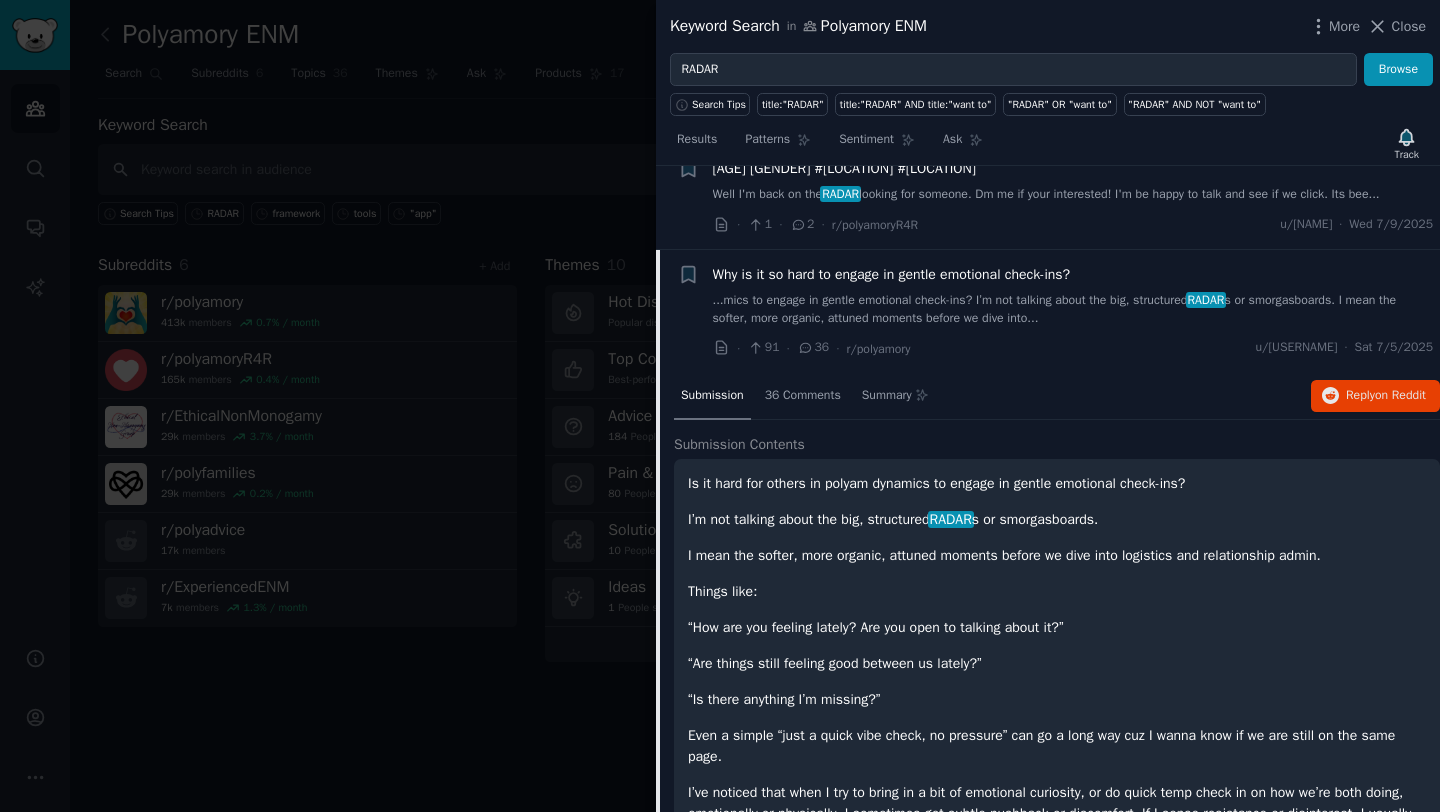 click on "Why is it so hard to engage in gentle emotional check-ins?" at bounding box center (892, 274) 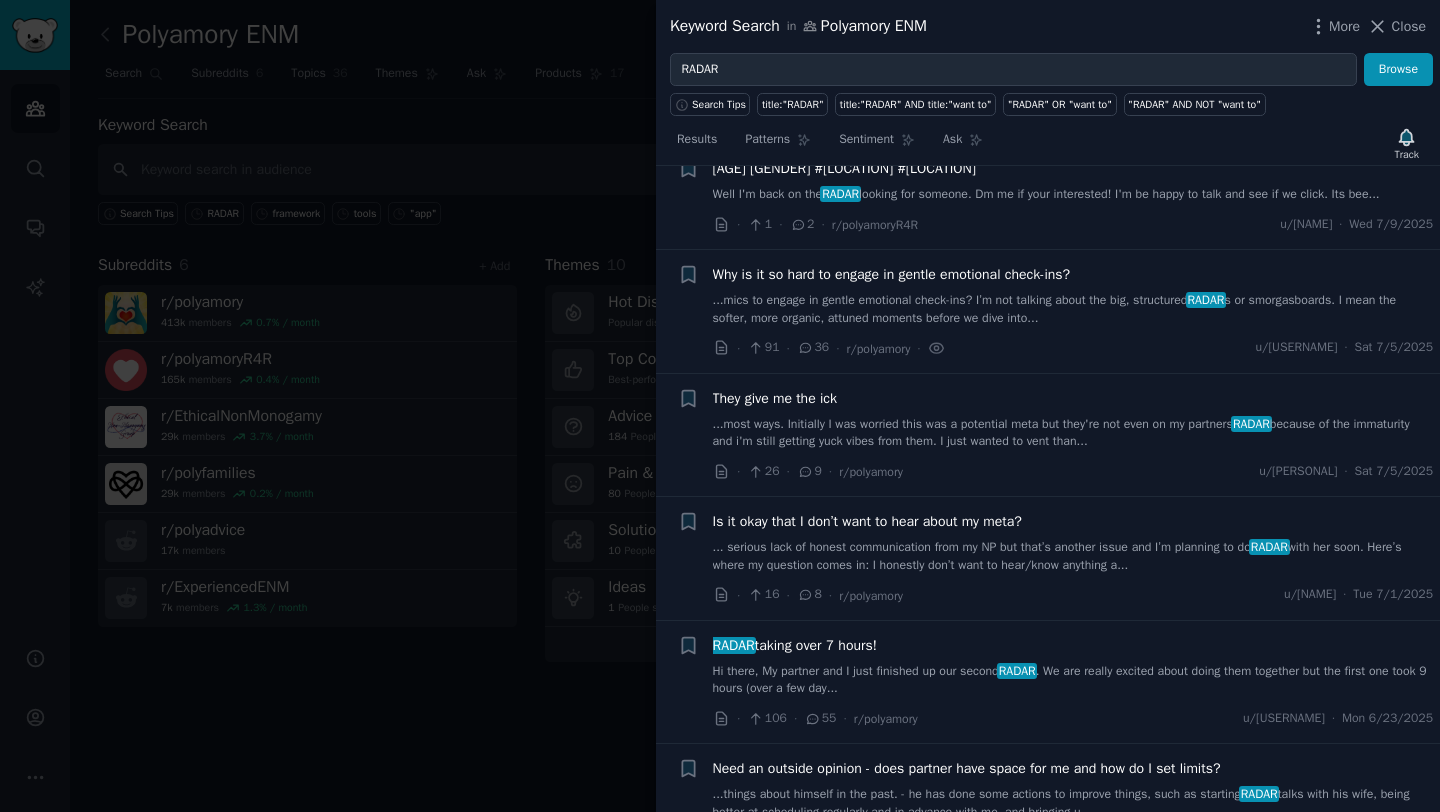 scroll, scrollTop: 299, scrollLeft: 0, axis: vertical 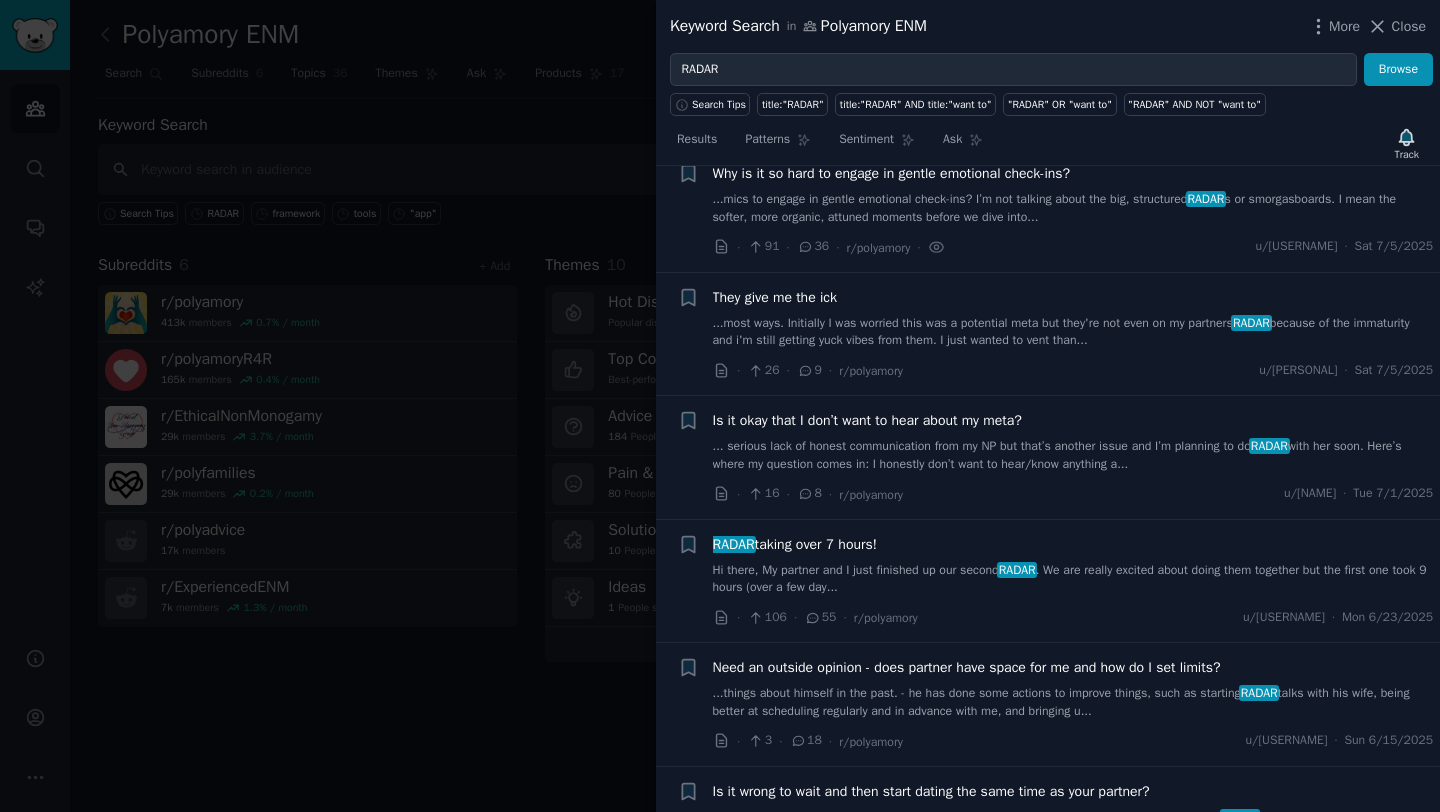 click on "Why is it so hard to engage in gentle emotional check-ins?" at bounding box center (892, 173) 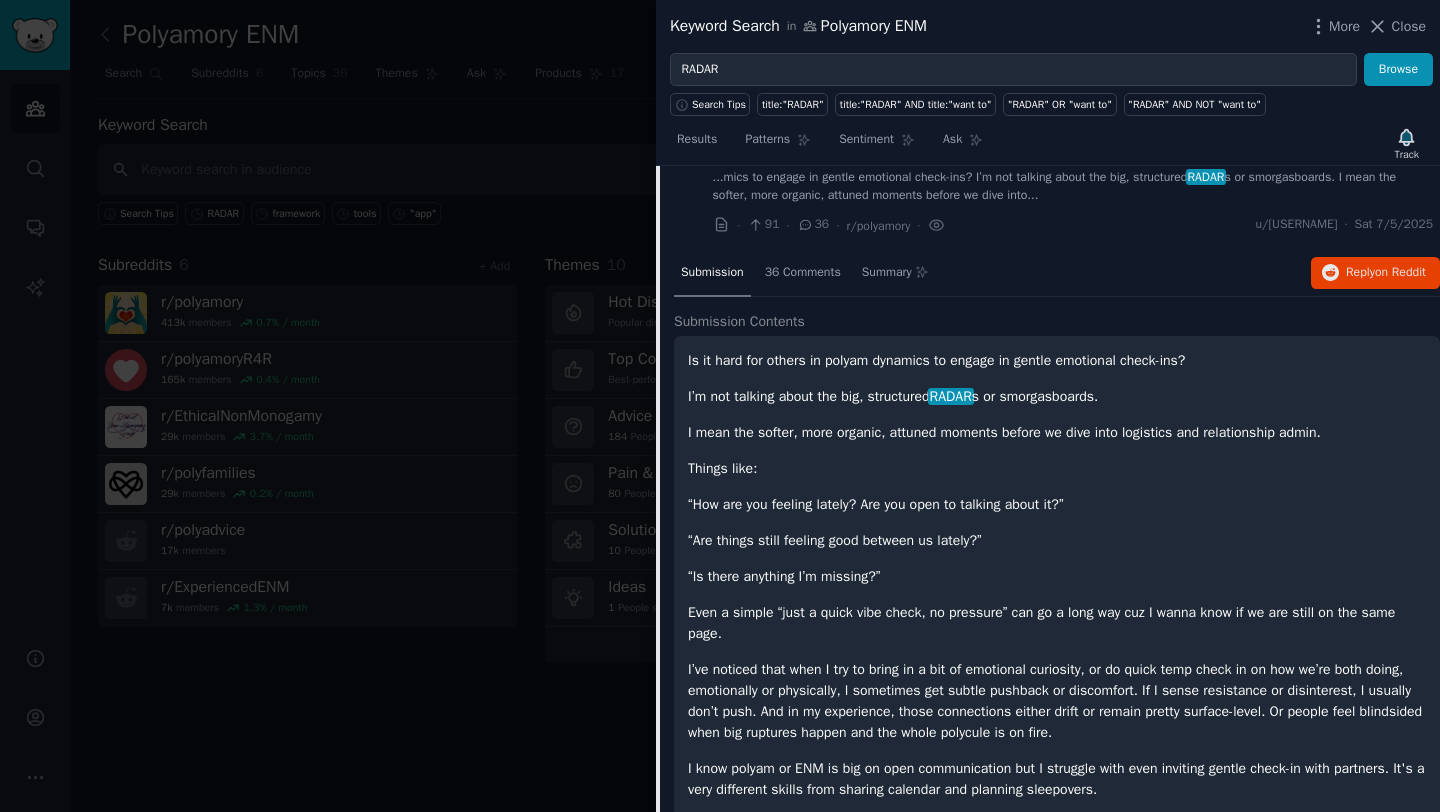 scroll, scrollTop: 323, scrollLeft: 0, axis: vertical 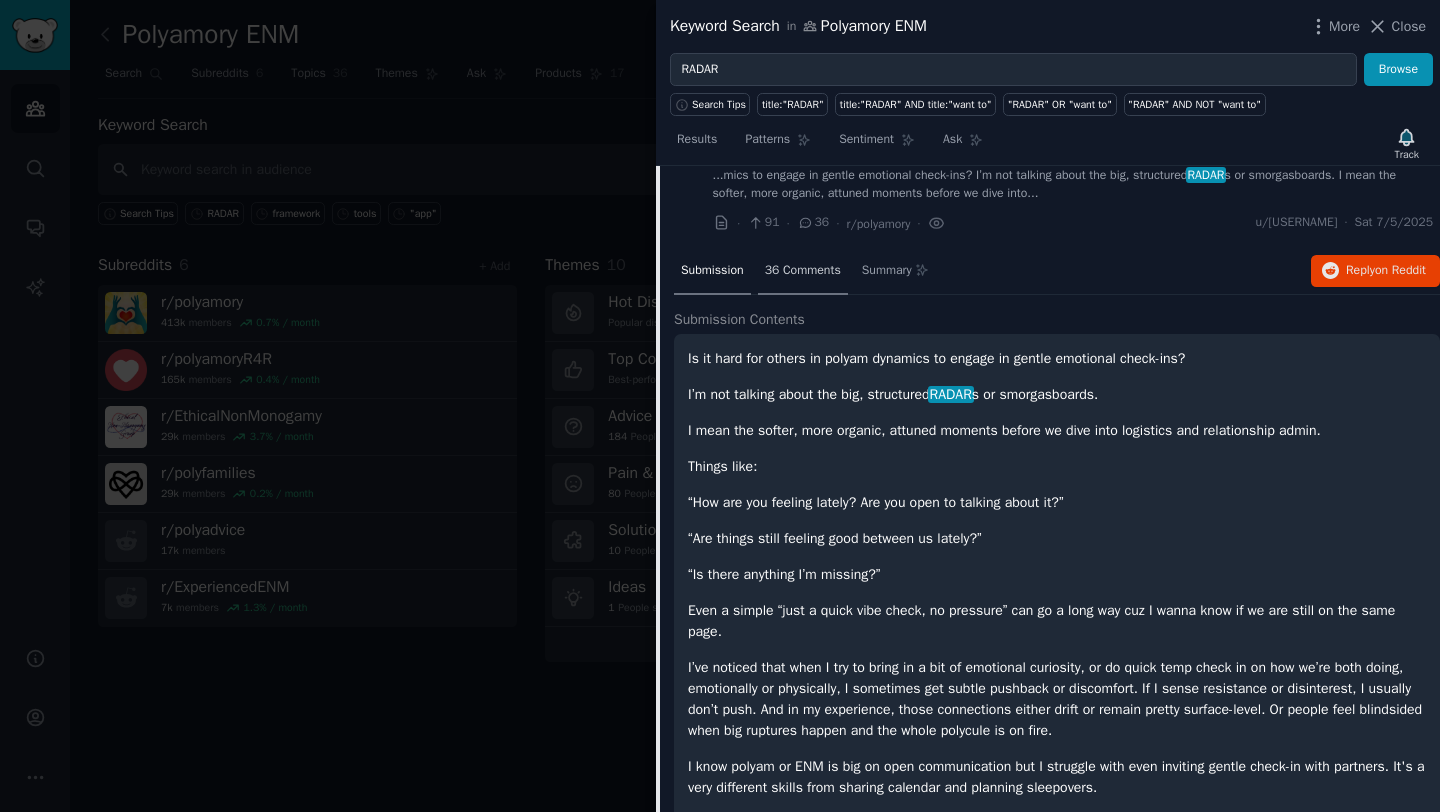 click on "36 Comments" at bounding box center (803, 271) 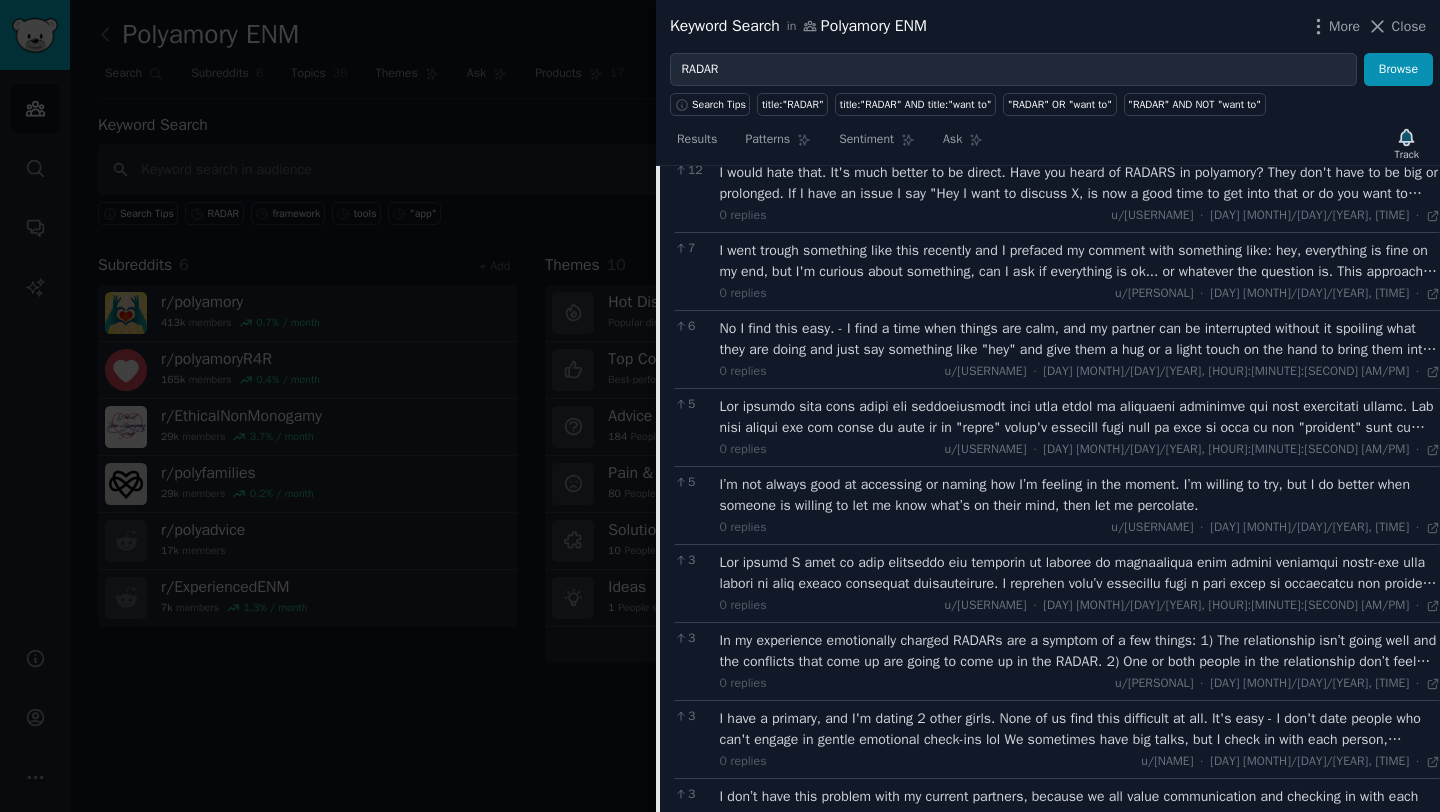scroll, scrollTop: 973, scrollLeft: 0, axis: vertical 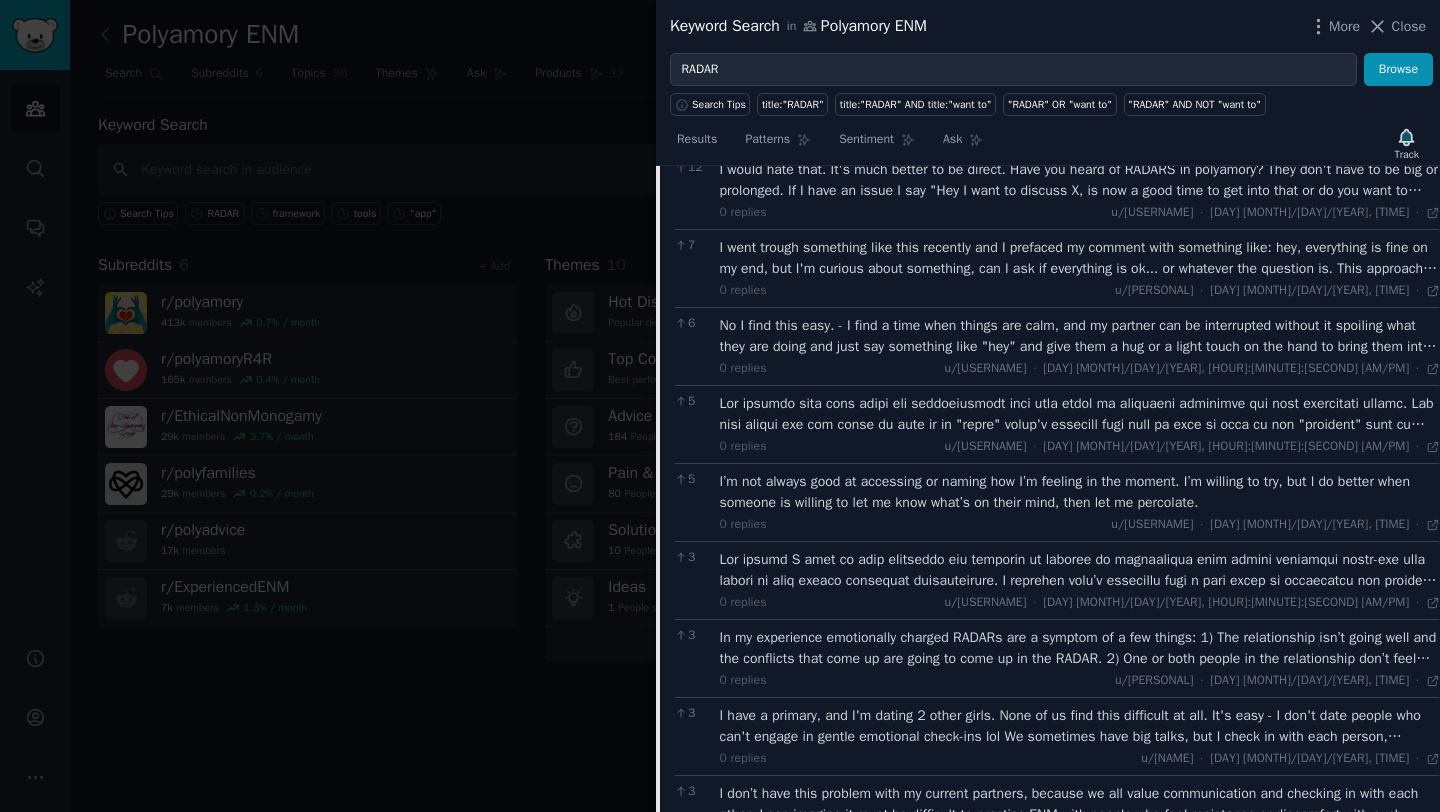 click on "I would hate that. It's much better to be direct.
Have you heard of RADARS in polyamory? They don't have to be big or prolonged.
If I have an issue I say "Hey I want to discuss X, is now a good time to get into that or do you want to schedule some time this week?"
If I'm worried they have an issue I say "Hey I noticed X about you which isn't your normal, is that something you want to talk about?"
Now, people who lack self awareness or communication skills will just make foe bad partners. But how you approach communication and empowering everyone to speak for themselves is a big part of productive communicating." at bounding box center [1080, 180] 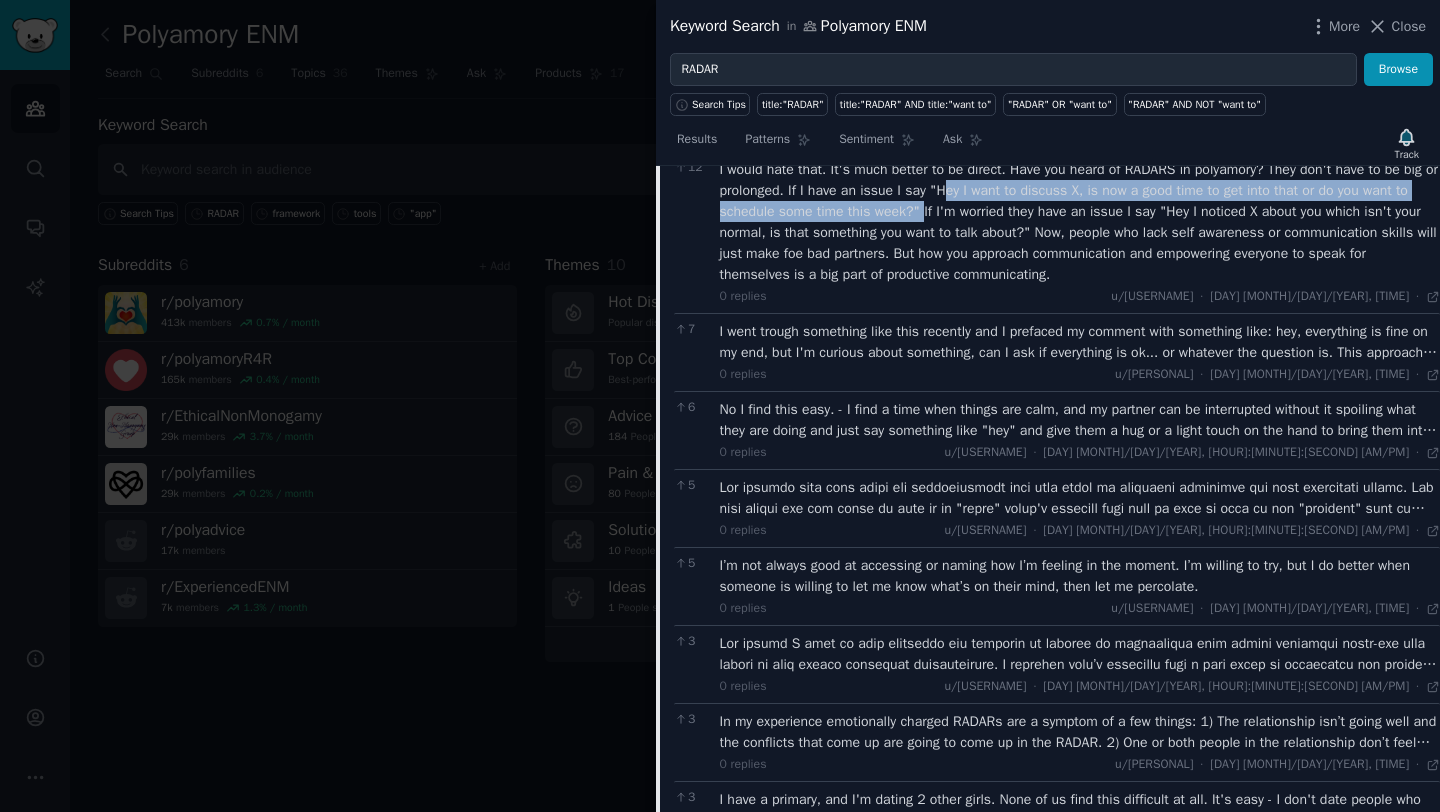 drag, startPoint x: 1000, startPoint y: 206, endPoint x: 1007, endPoint y: 226, distance: 21.189621 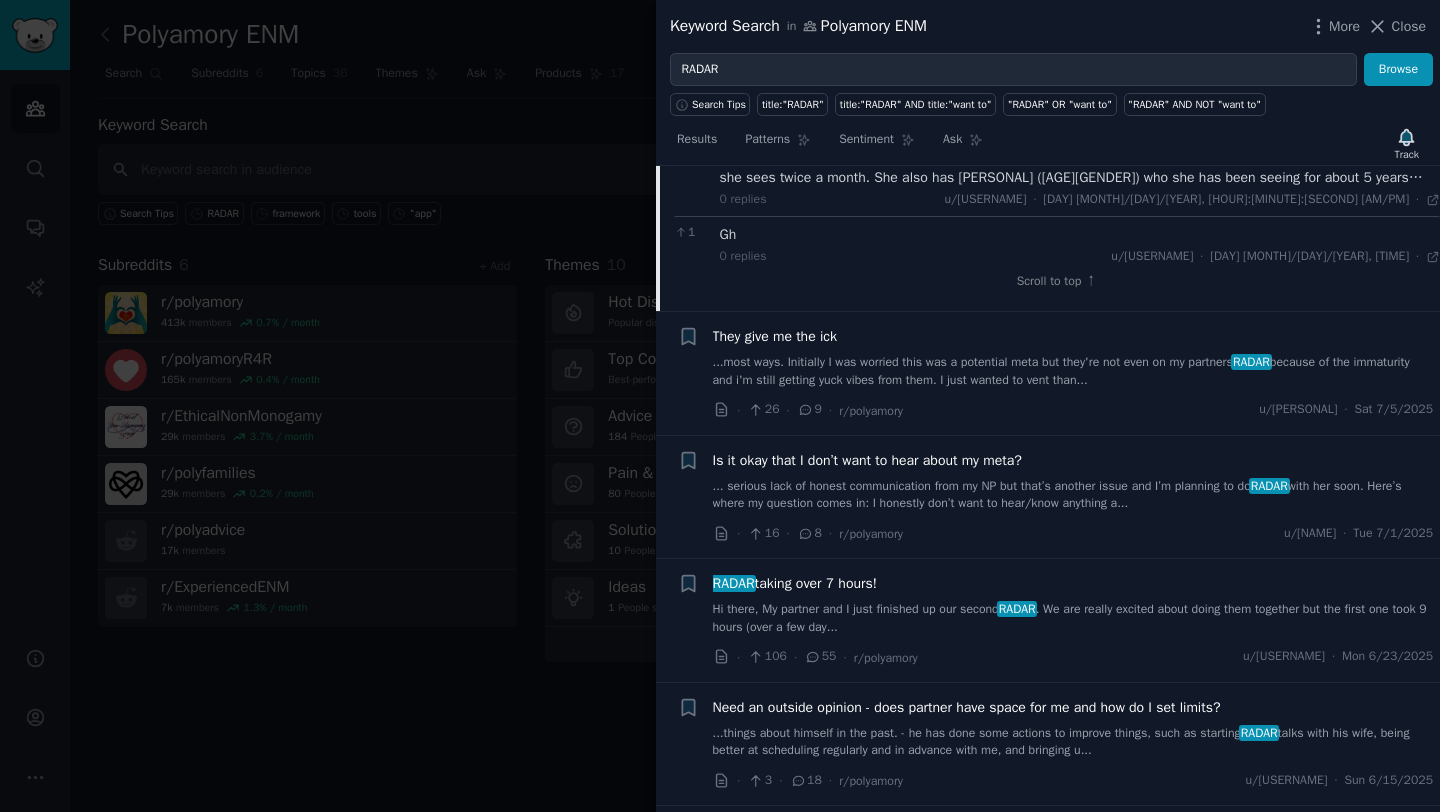 scroll, scrollTop: 2636, scrollLeft: 0, axis: vertical 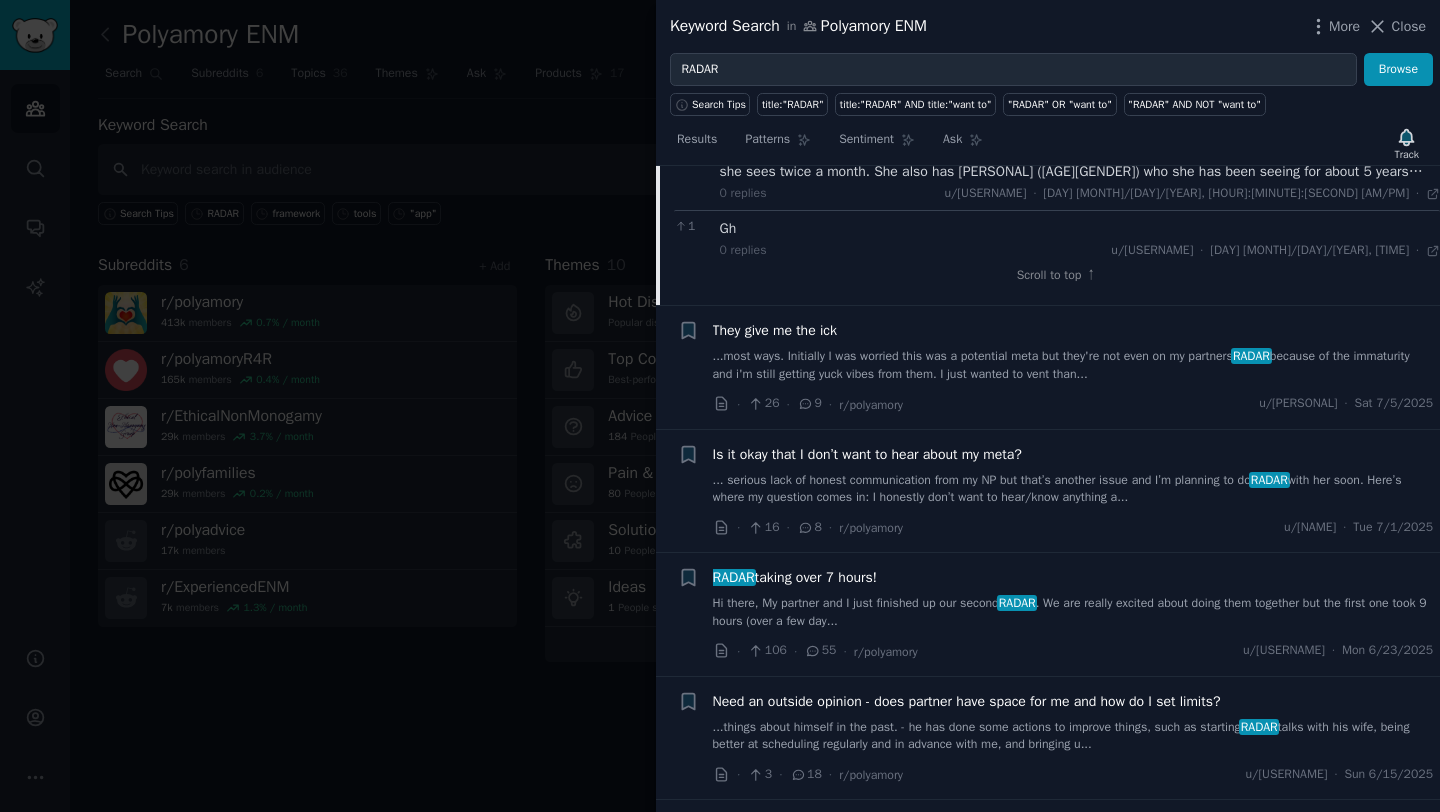 click on "...most ways. Initially I was worried this was a potential meta but they're not even on my partners  RADAR  because of the immaturity and i'm still getting yuck vibes from them.
I just wanted to vent than..." at bounding box center [1073, 365] 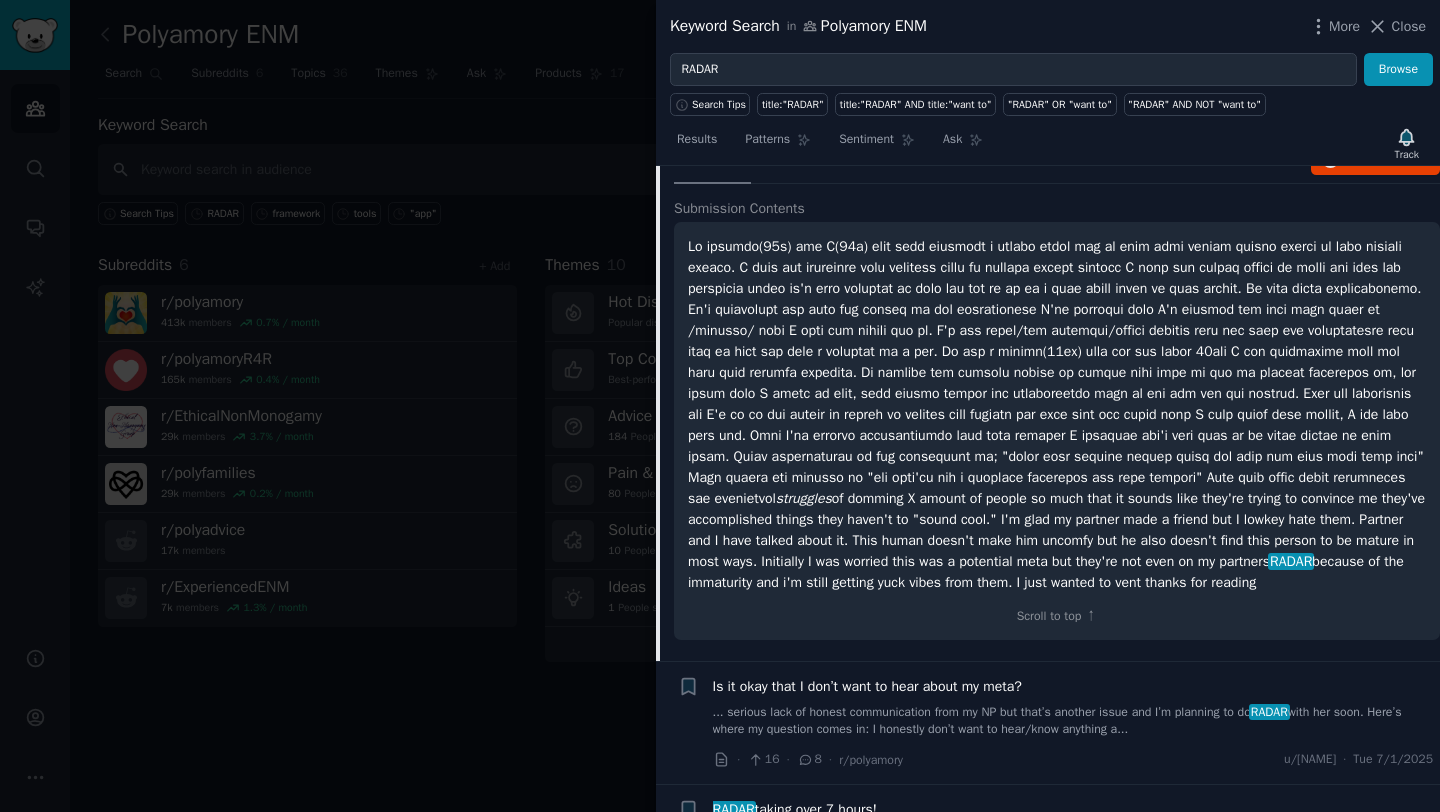 scroll, scrollTop: 423, scrollLeft: 0, axis: vertical 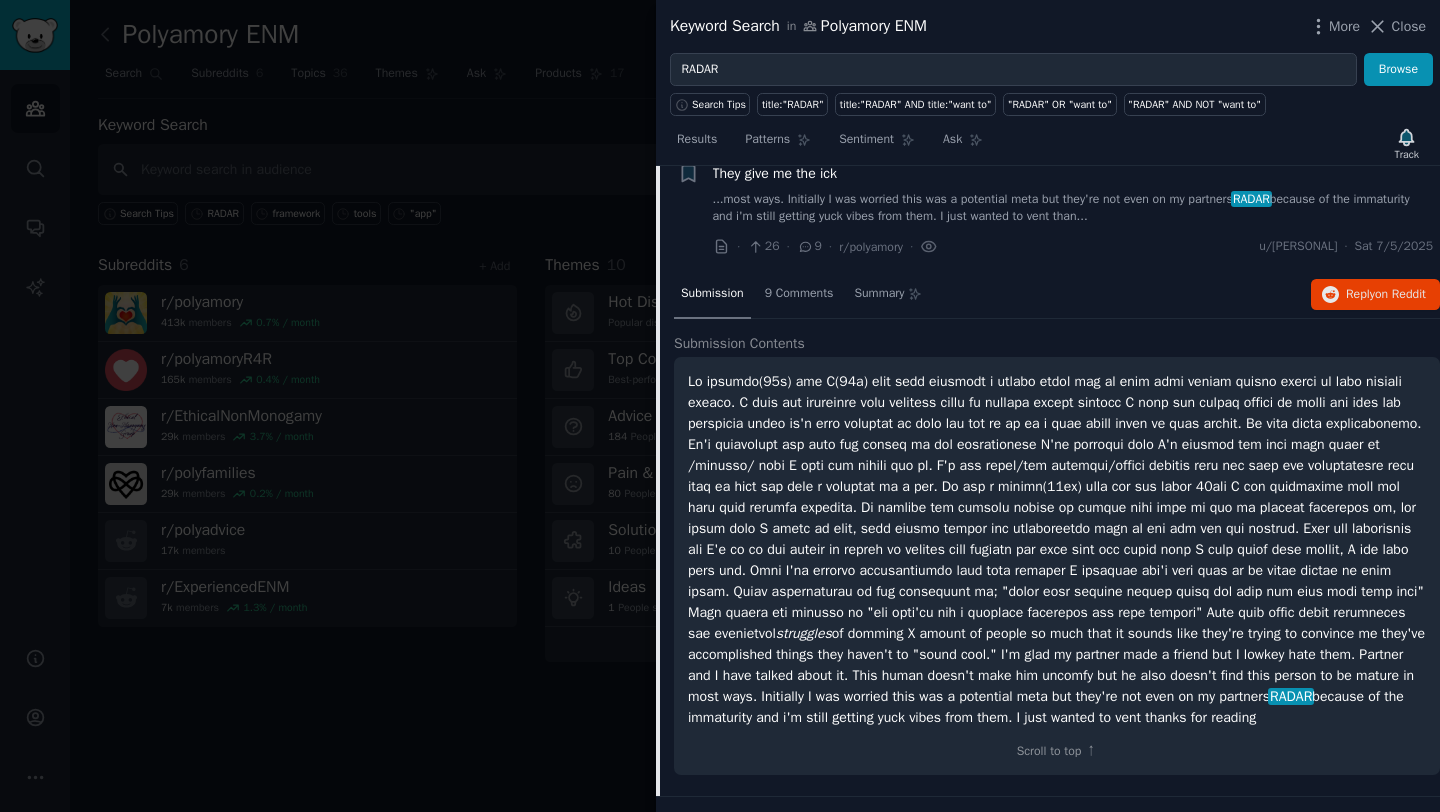 click on "They give me the ick" at bounding box center [1073, 173] 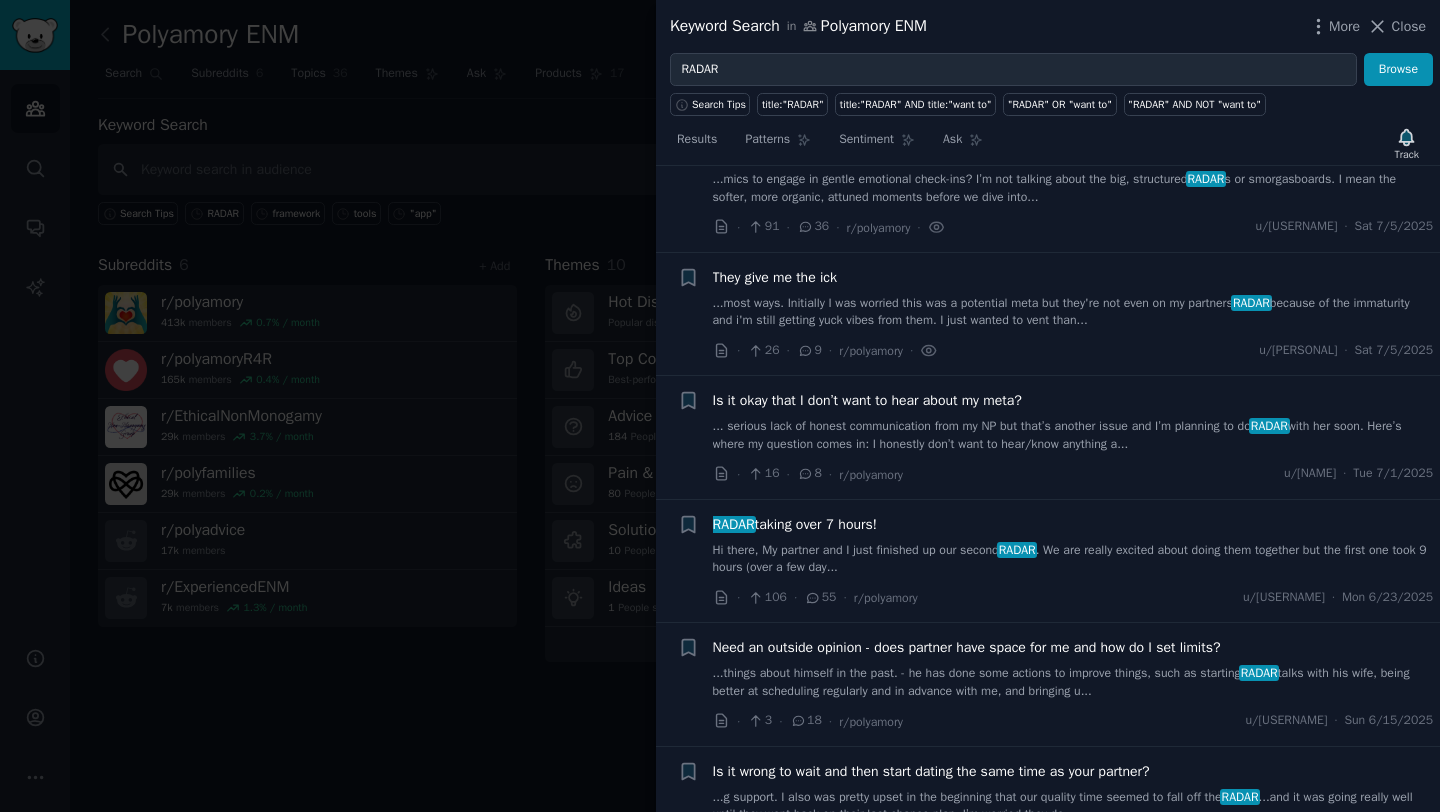 scroll, scrollTop: 314, scrollLeft: 0, axis: vertical 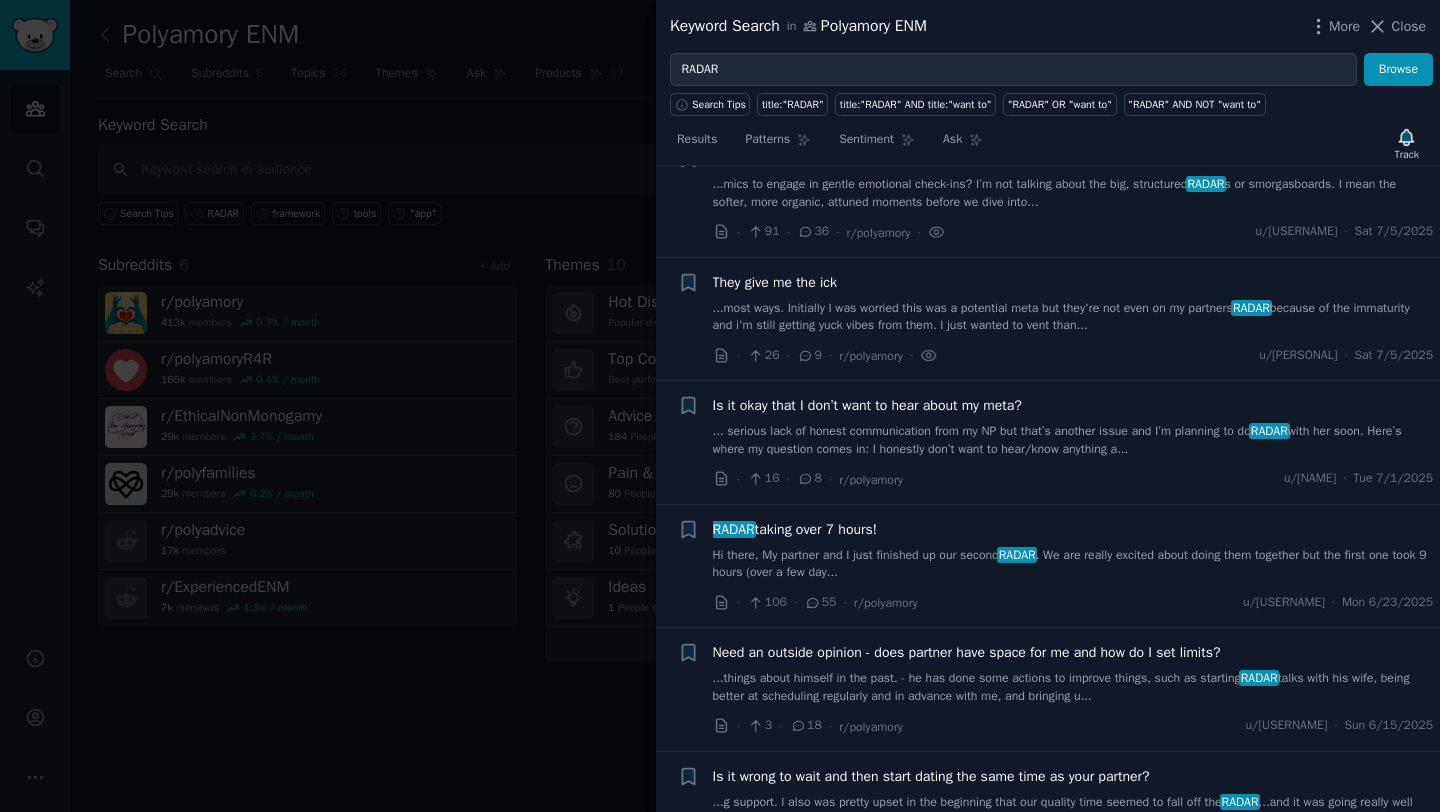 click on "They give me the ick" at bounding box center (775, 282) 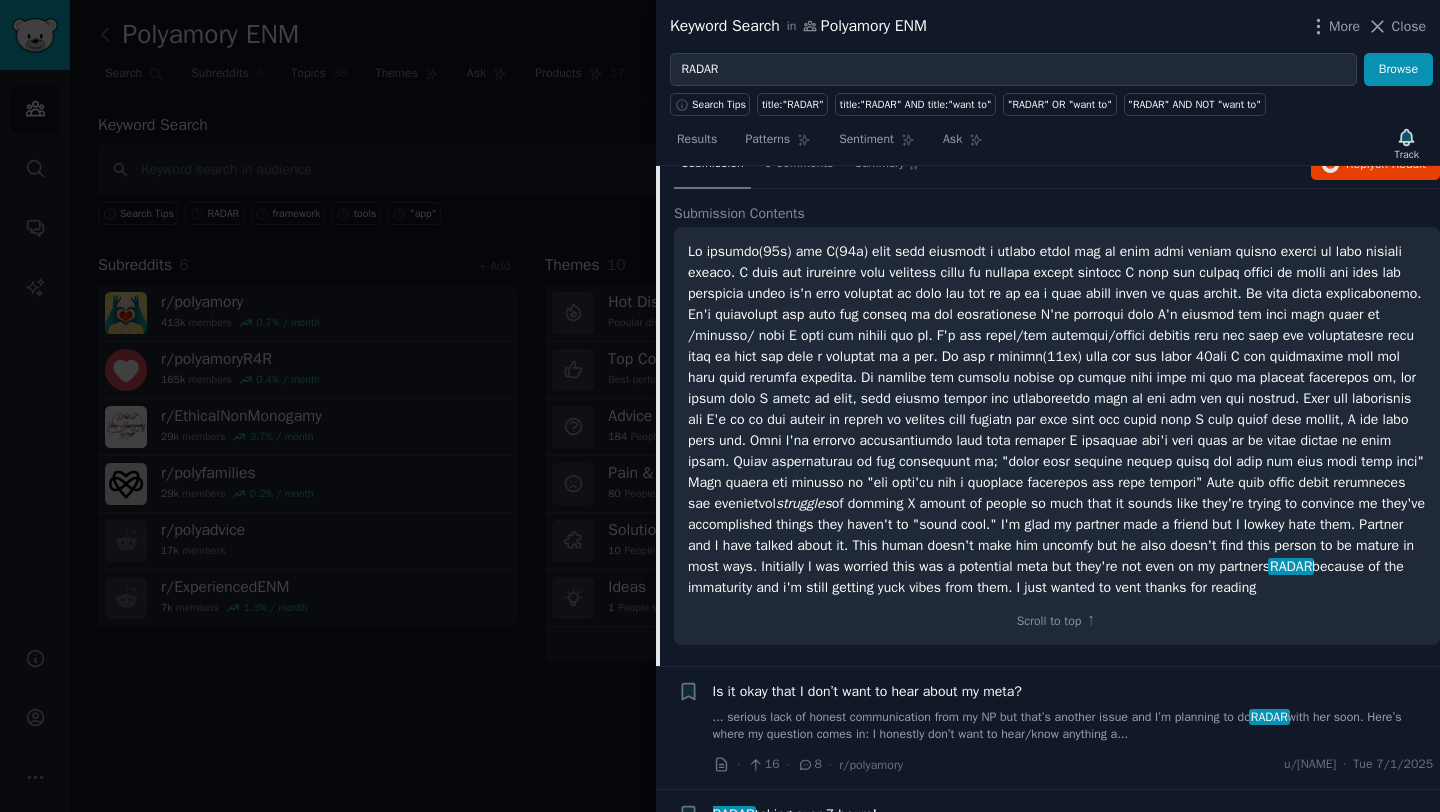 scroll, scrollTop: 554, scrollLeft: 0, axis: vertical 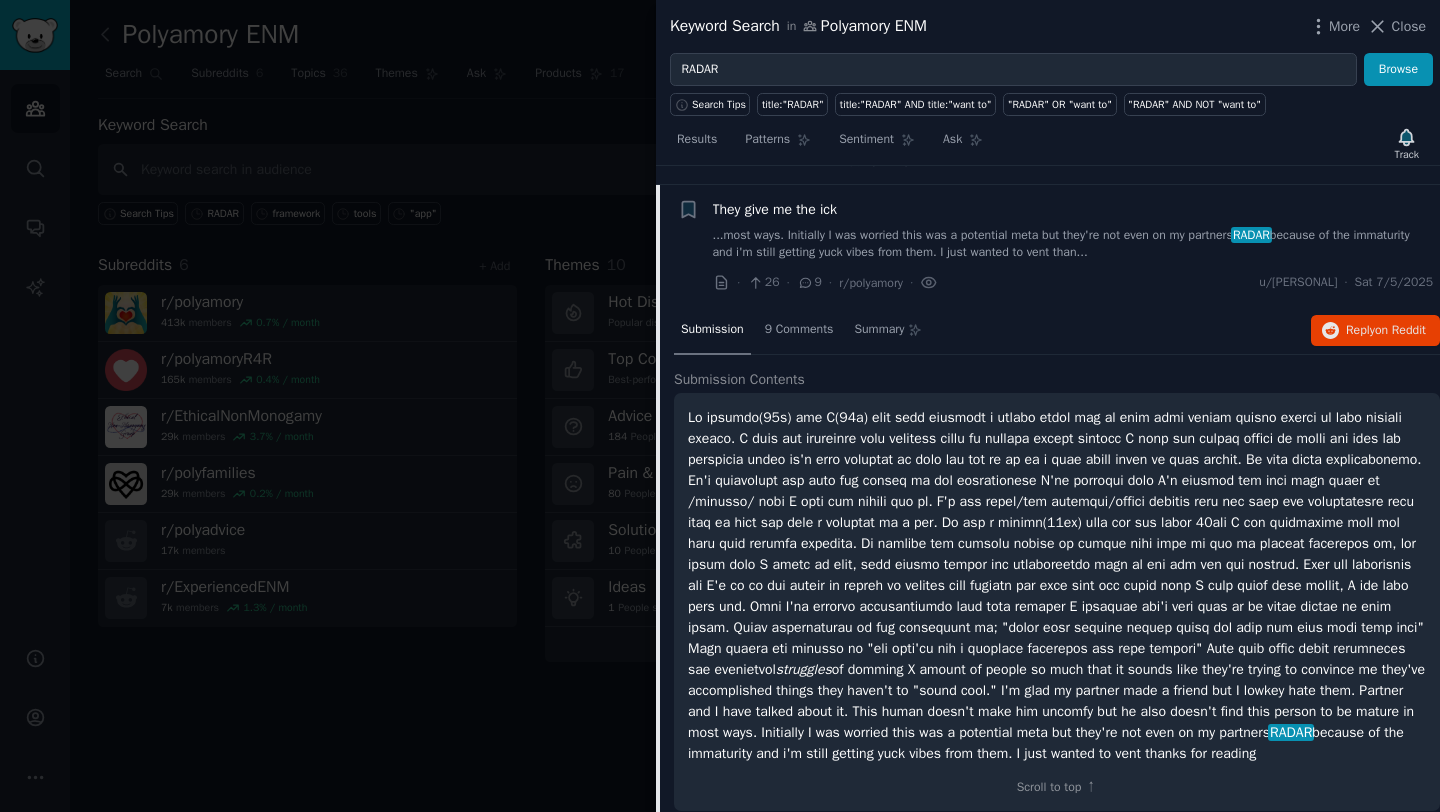 click on "They give me the ick" at bounding box center [775, 209] 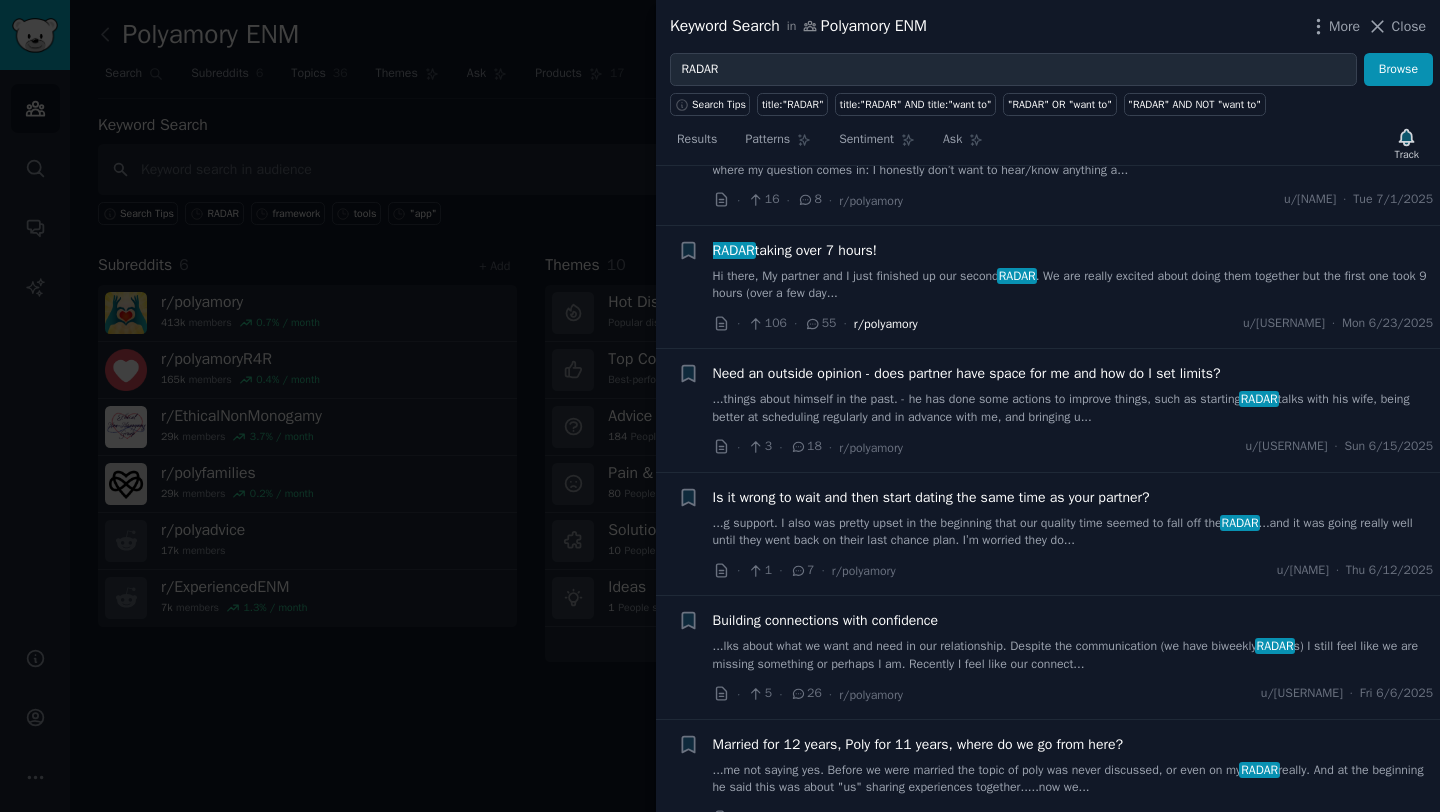 scroll, scrollTop: 590, scrollLeft: 0, axis: vertical 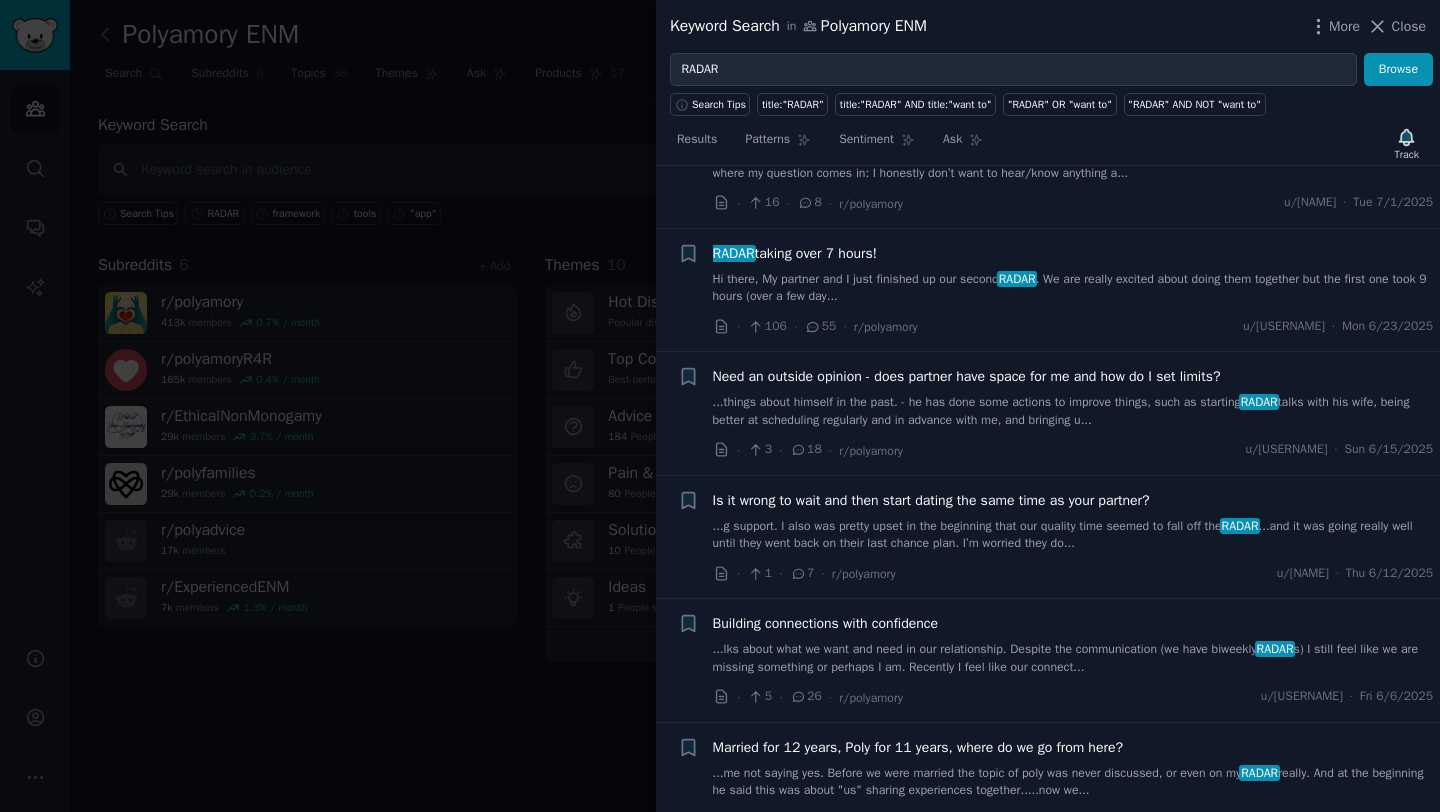 click on "Hi there,
My partner and I just finished up our second RADAR . We are really excited about doing them together but the first one took 9 hours (over a few day..." at bounding box center [1073, 288] 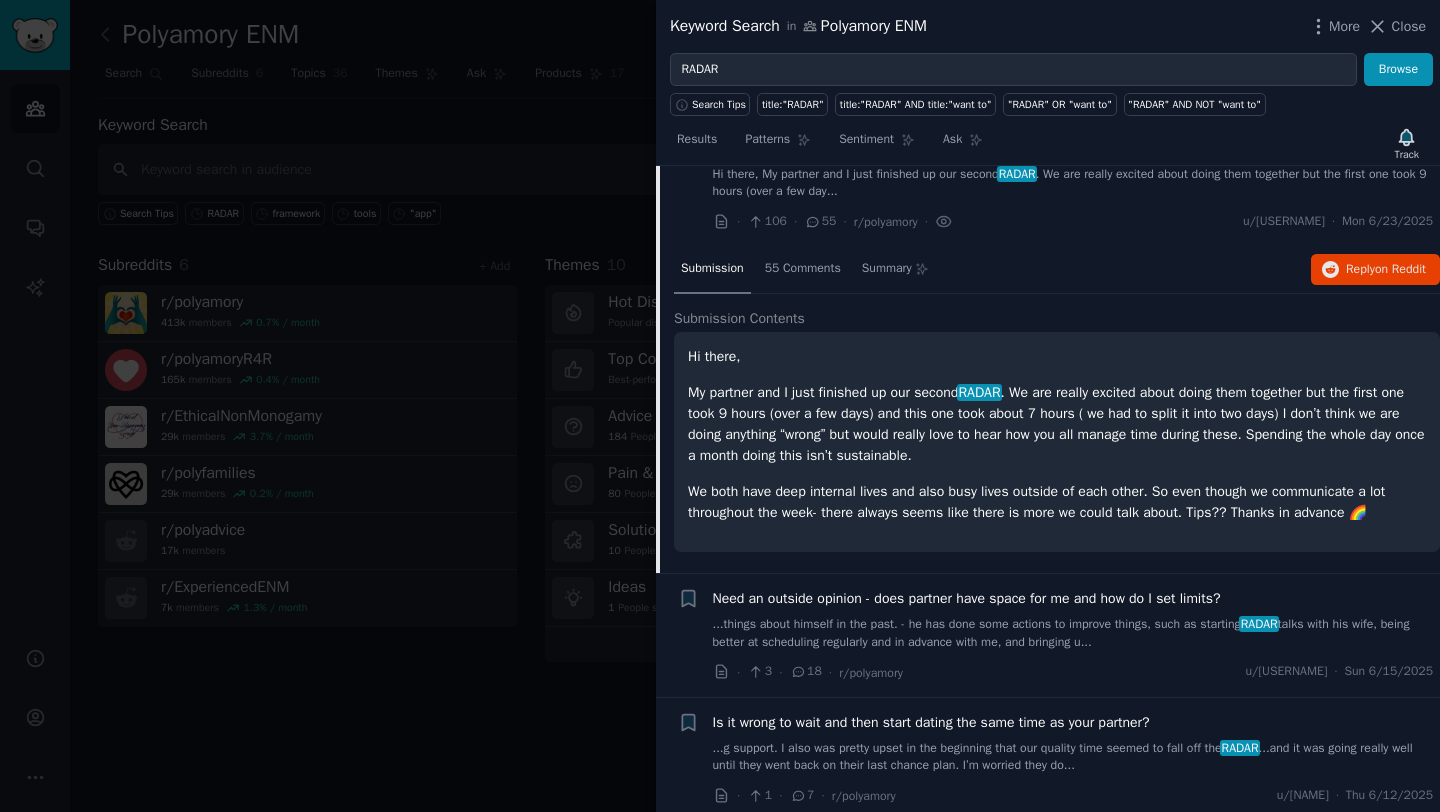scroll, scrollTop: 699, scrollLeft: 0, axis: vertical 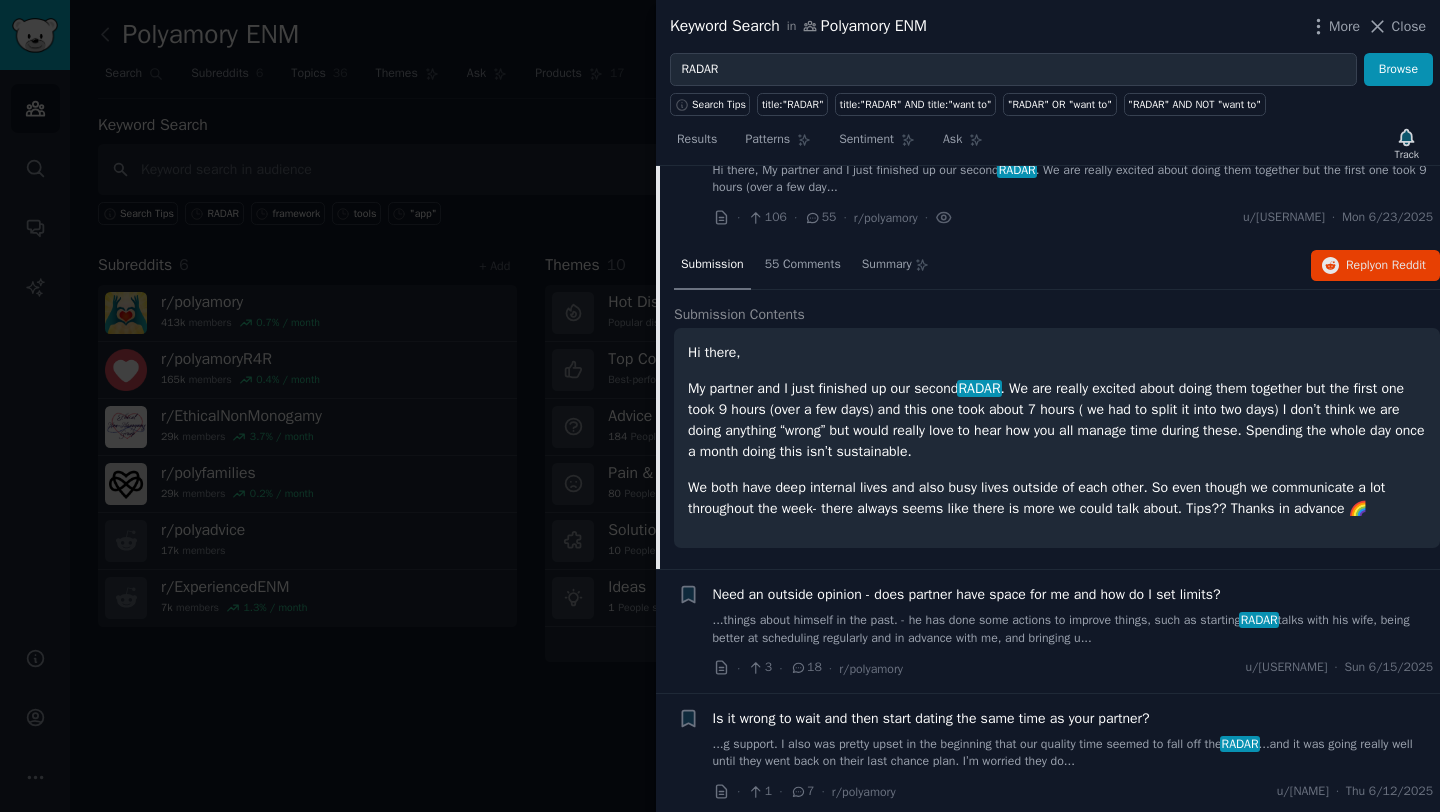 click on "Submission" at bounding box center [712, 265] 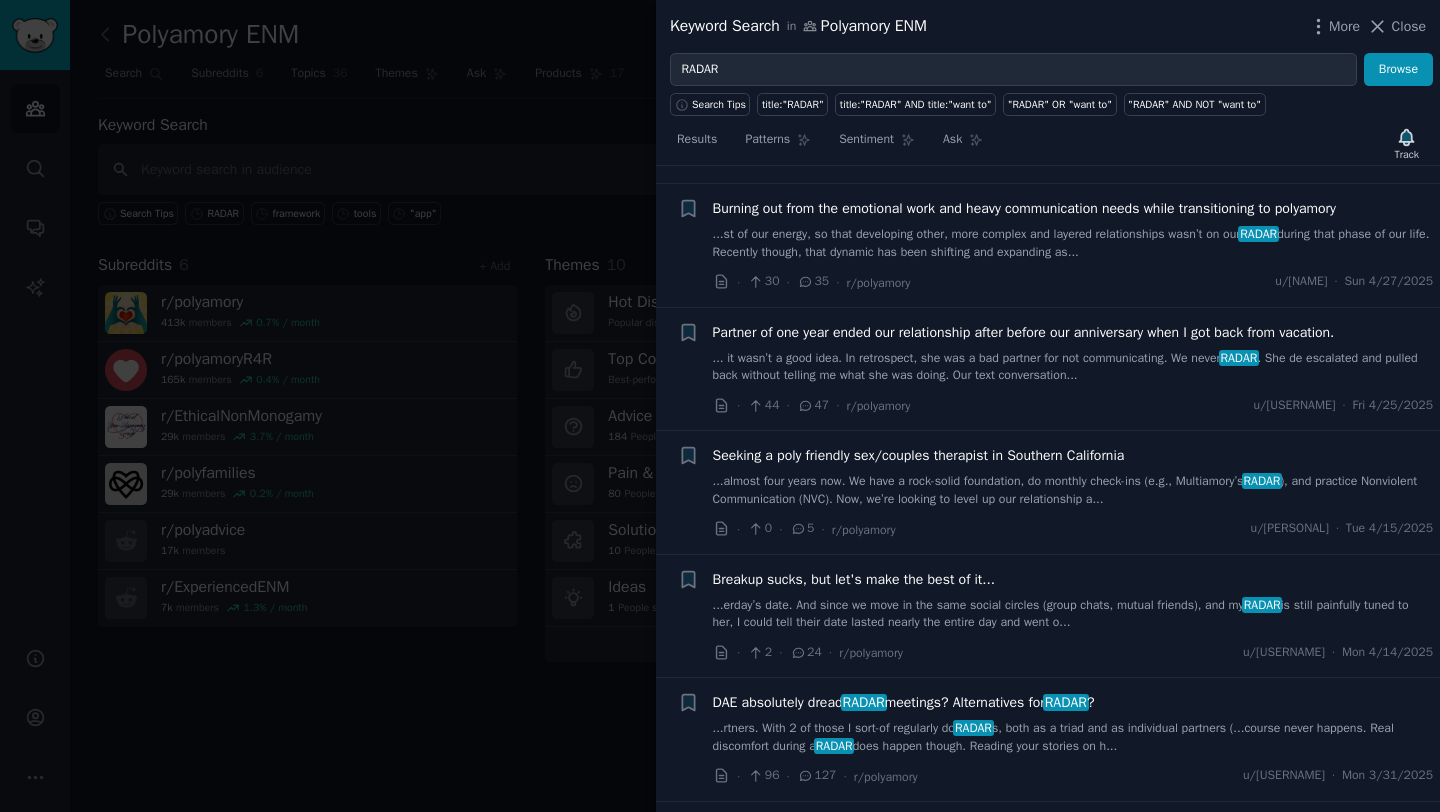 scroll, scrollTop: 1587, scrollLeft: 0, axis: vertical 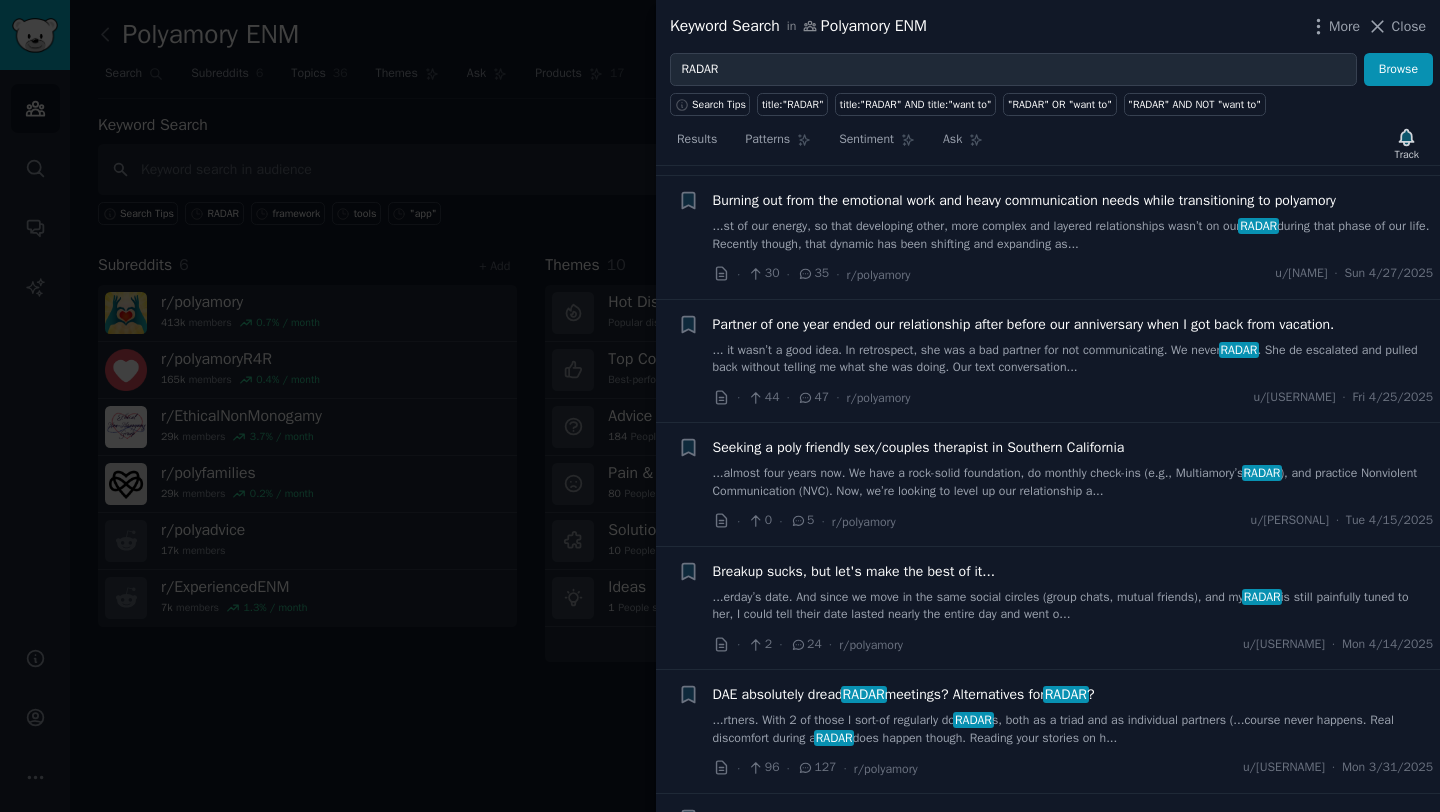 click on "Burning out from the emotional work and heavy communication needs while transitioning to polyamory" at bounding box center (1024, 200) 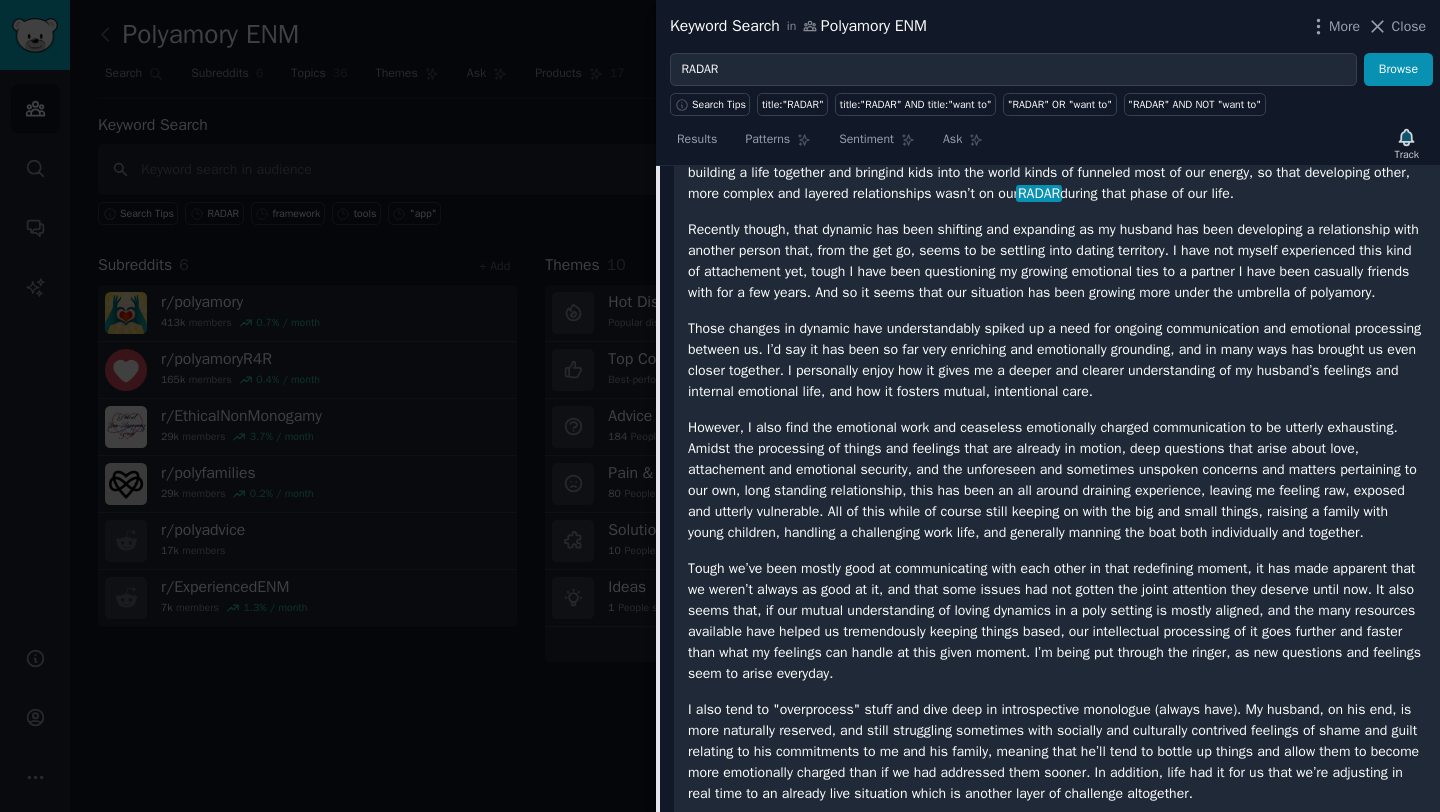 scroll, scrollTop: 1636, scrollLeft: 0, axis: vertical 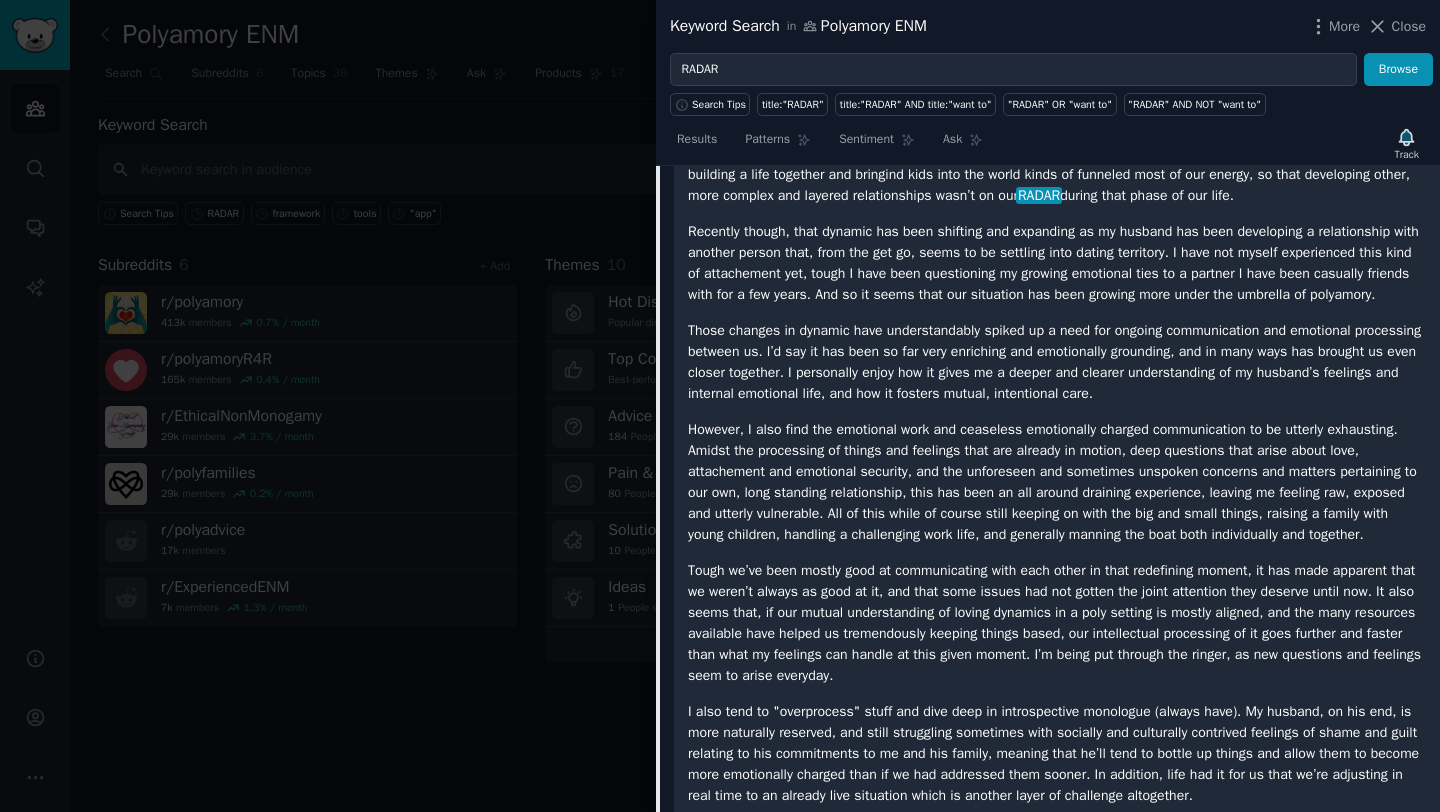 click on "RADAR" at bounding box center [1039, 195] 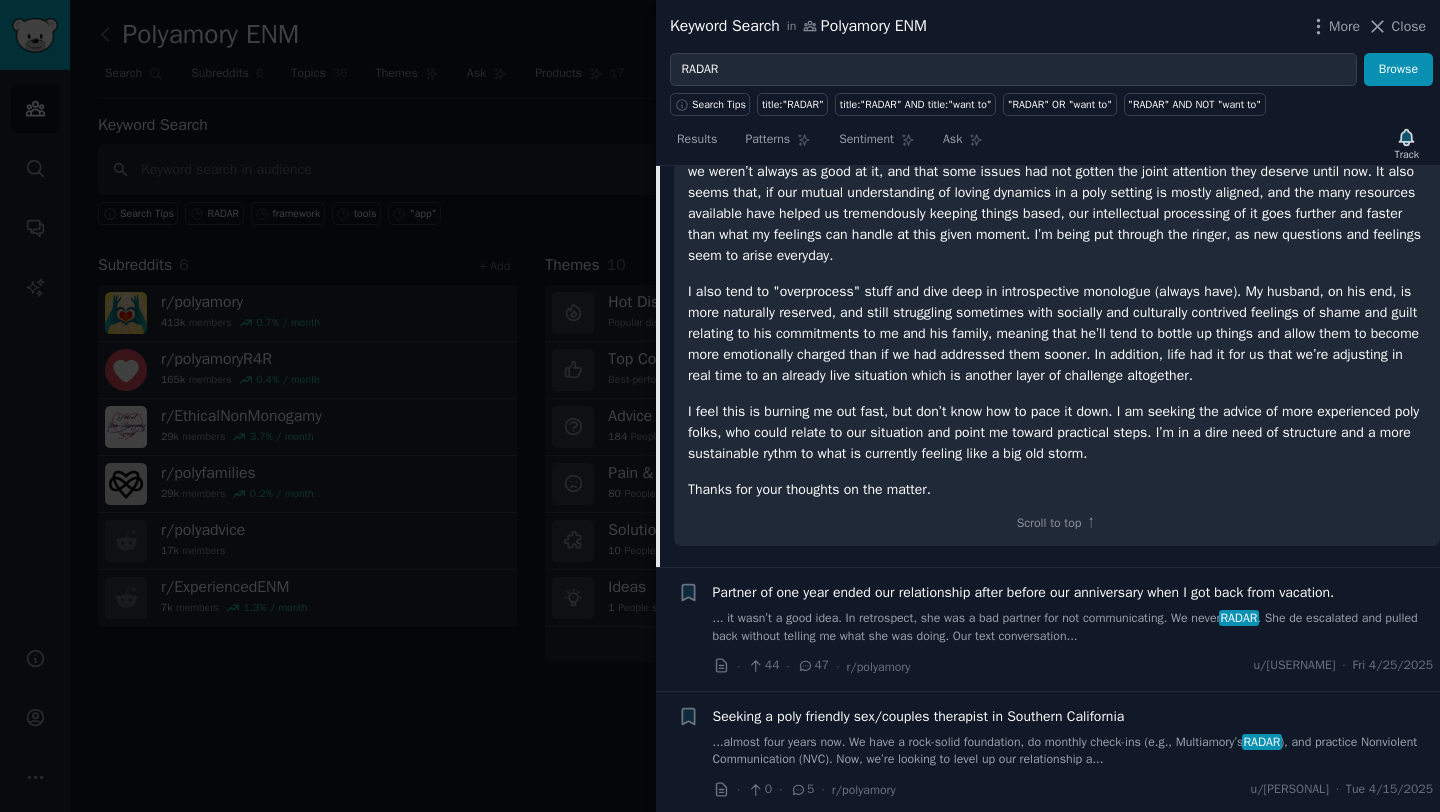 scroll, scrollTop: 2059, scrollLeft: 0, axis: vertical 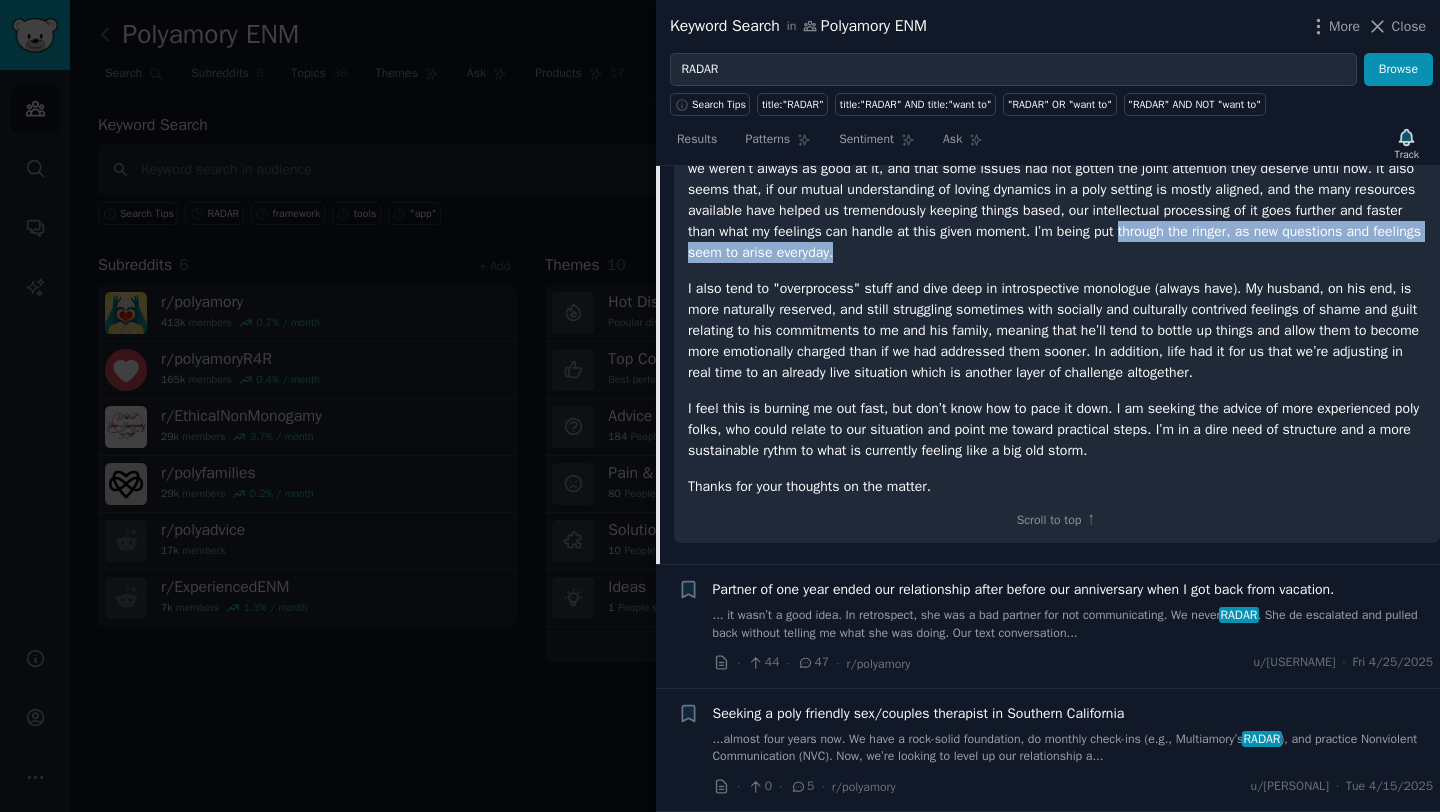 drag, startPoint x: 689, startPoint y: 329, endPoint x: 1171, endPoint y: 340, distance: 482.1255 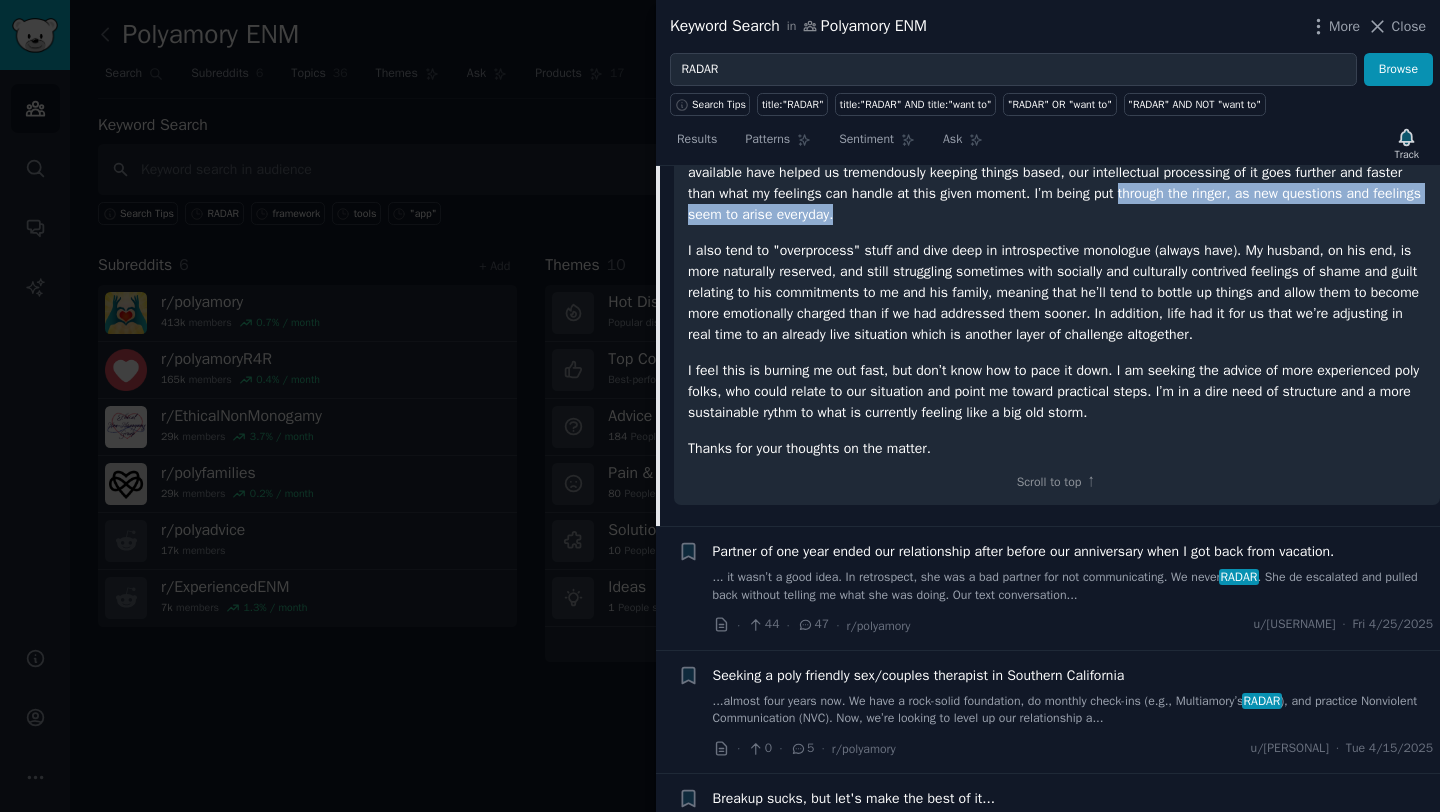 scroll, scrollTop: 2099, scrollLeft: 0, axis: vertical 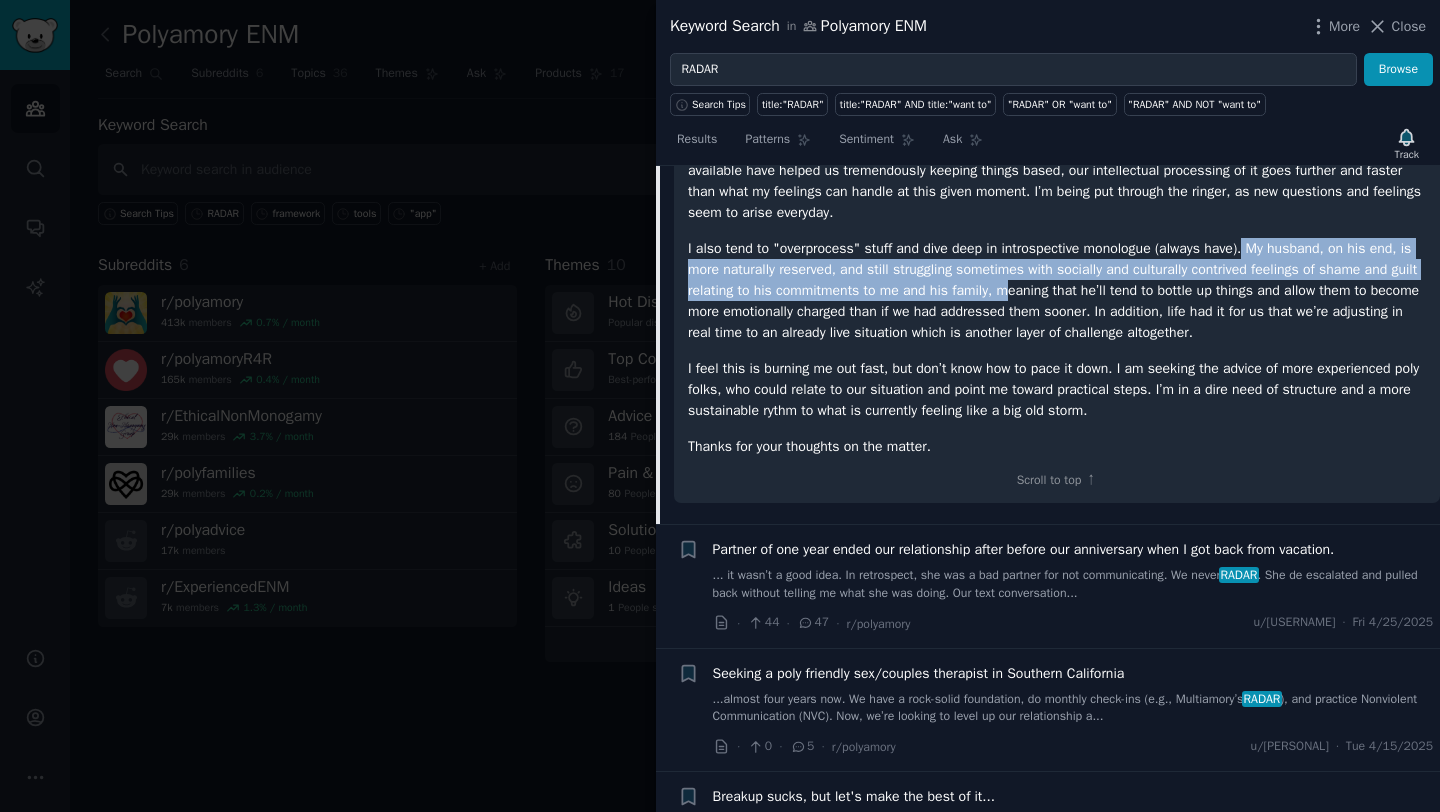 drag, startPoint x: 1269, startPoint y: 329, endPoint x: 1123, endPoint y: 361, distance: 149.46571 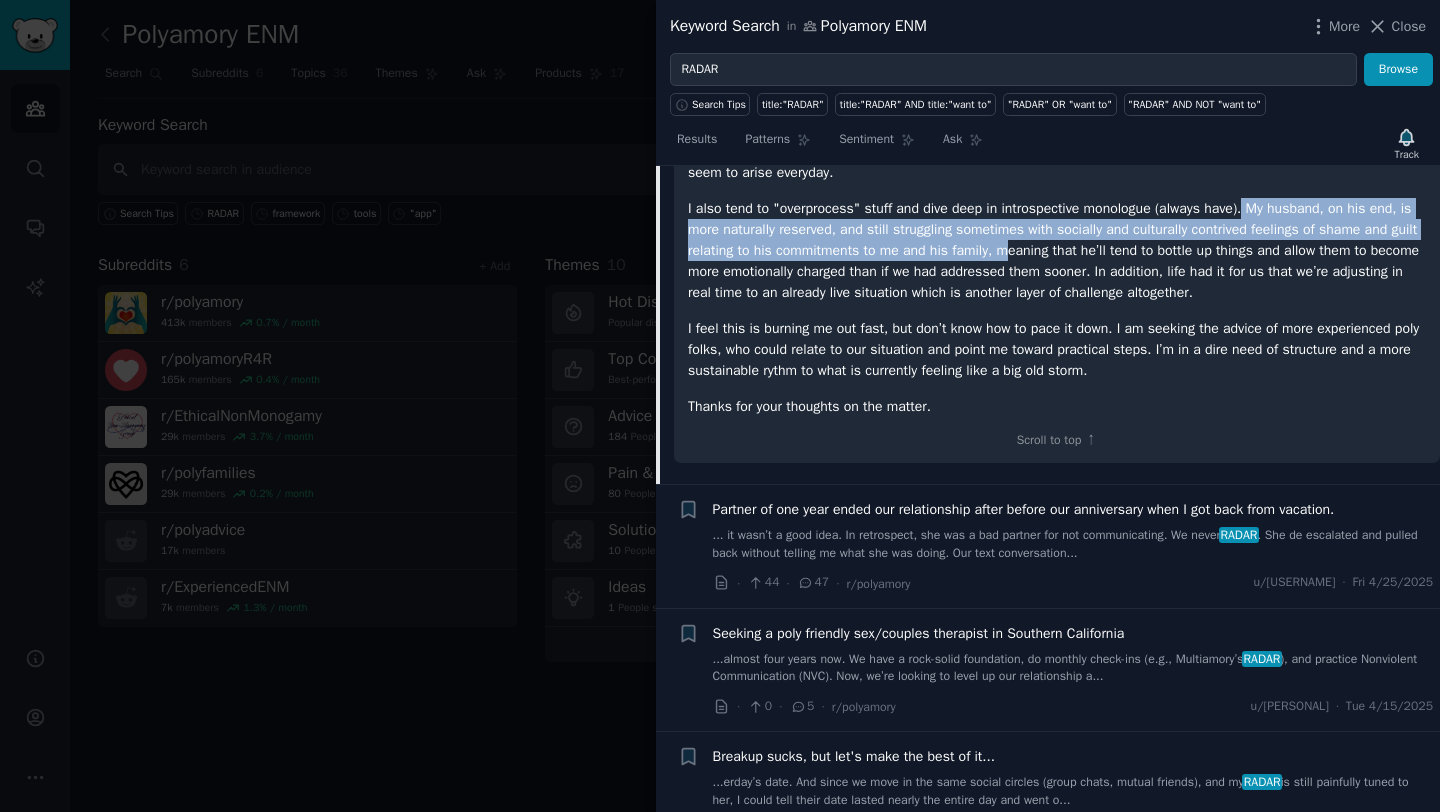 scroll, scrollTop: 2154, scrollLeft: 0, axis: vertical 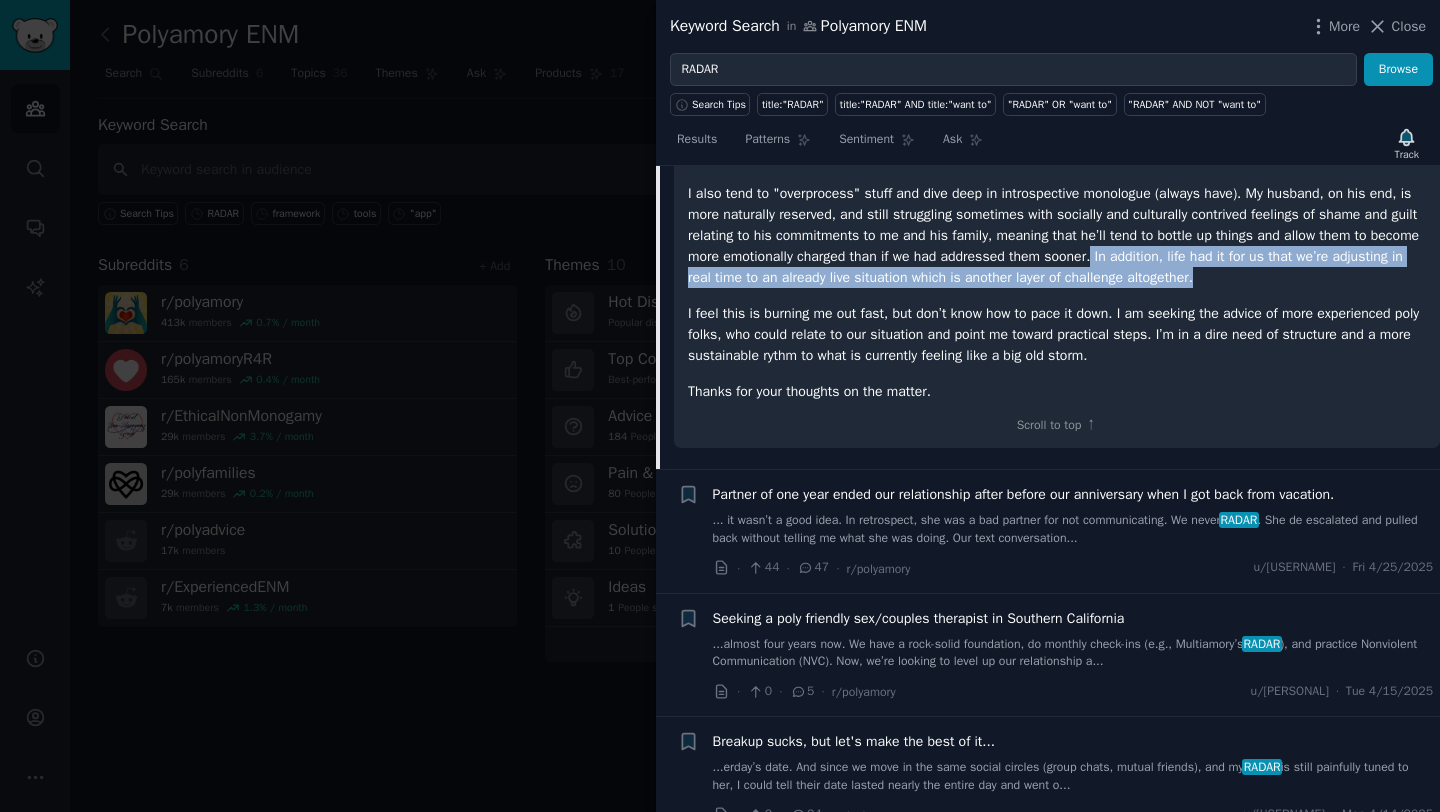 drag, startPoint x: 1257, startPoint y: 335, endPoint x: 1401, endPoint y: 362, distance: 146.50938 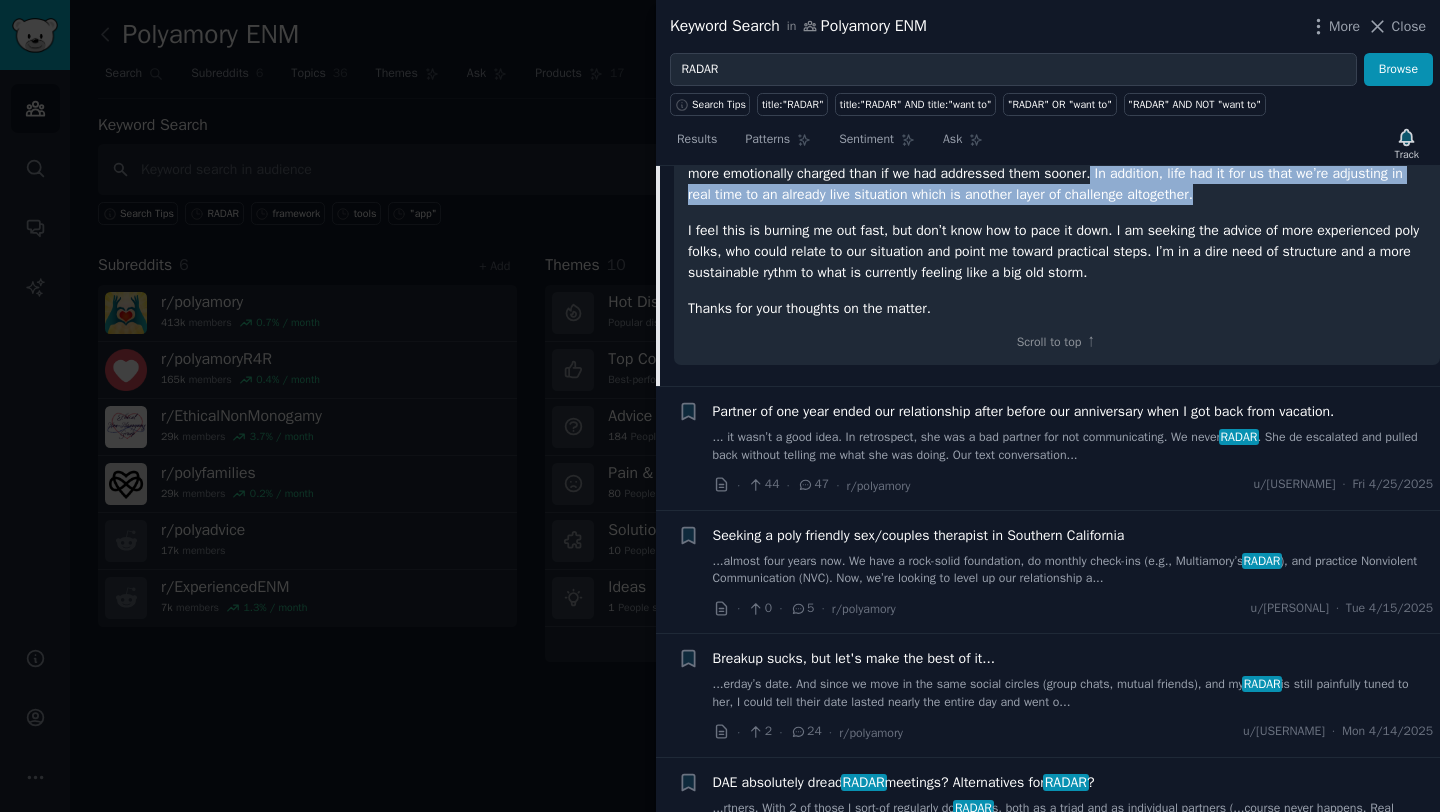 scroll, scrollTop: 2248, scrollLeft: 0, axis: vertical 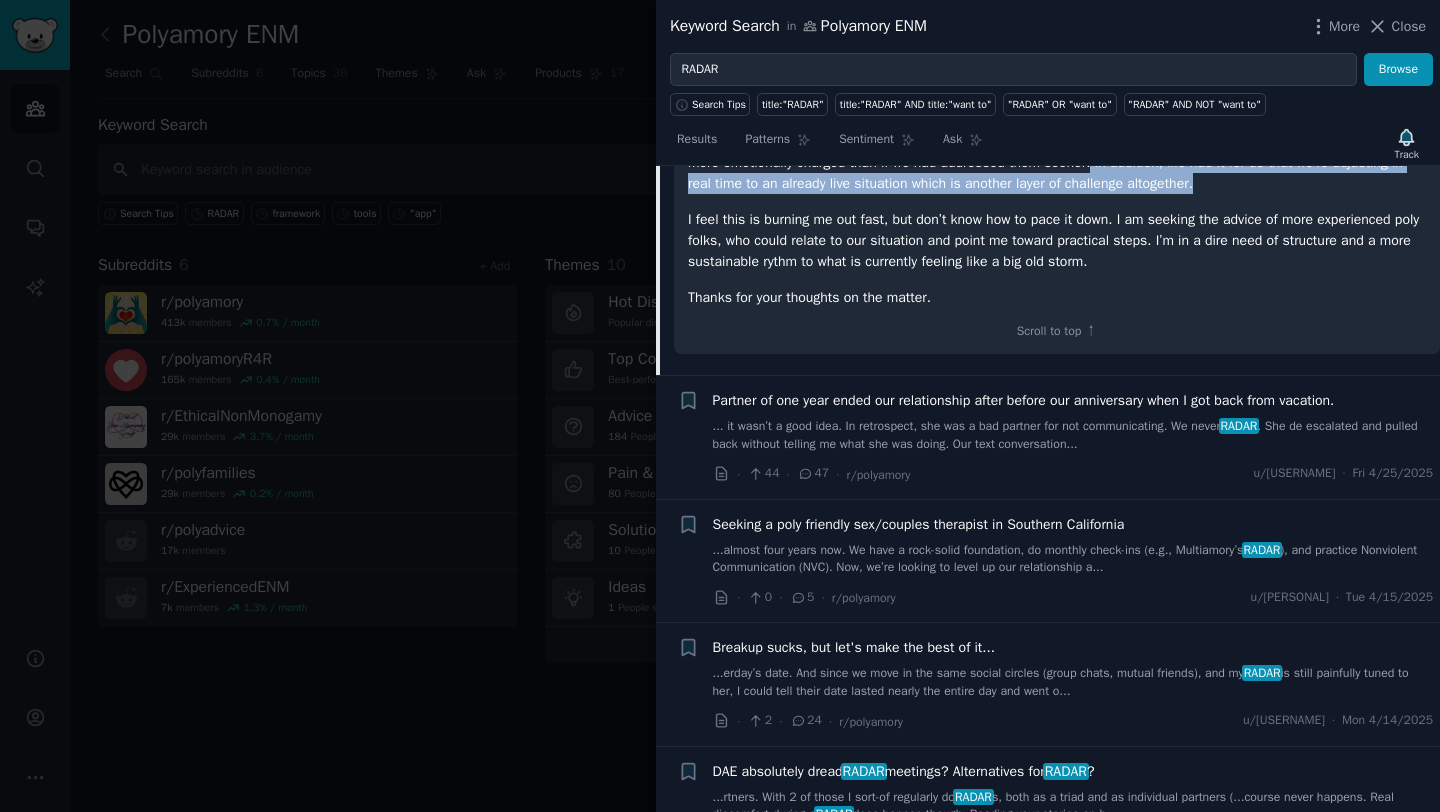 click on "I feel this is burning me out fast, but don’t know how to pace it down. I am seeking the advice of more experienced poly folks, who could relate to our situation and point me toward practical steps. I’m in a dire need of structure and a more sustainable rythm to what is currently feeling like a big old storm." at bounding box center [1057, 240] 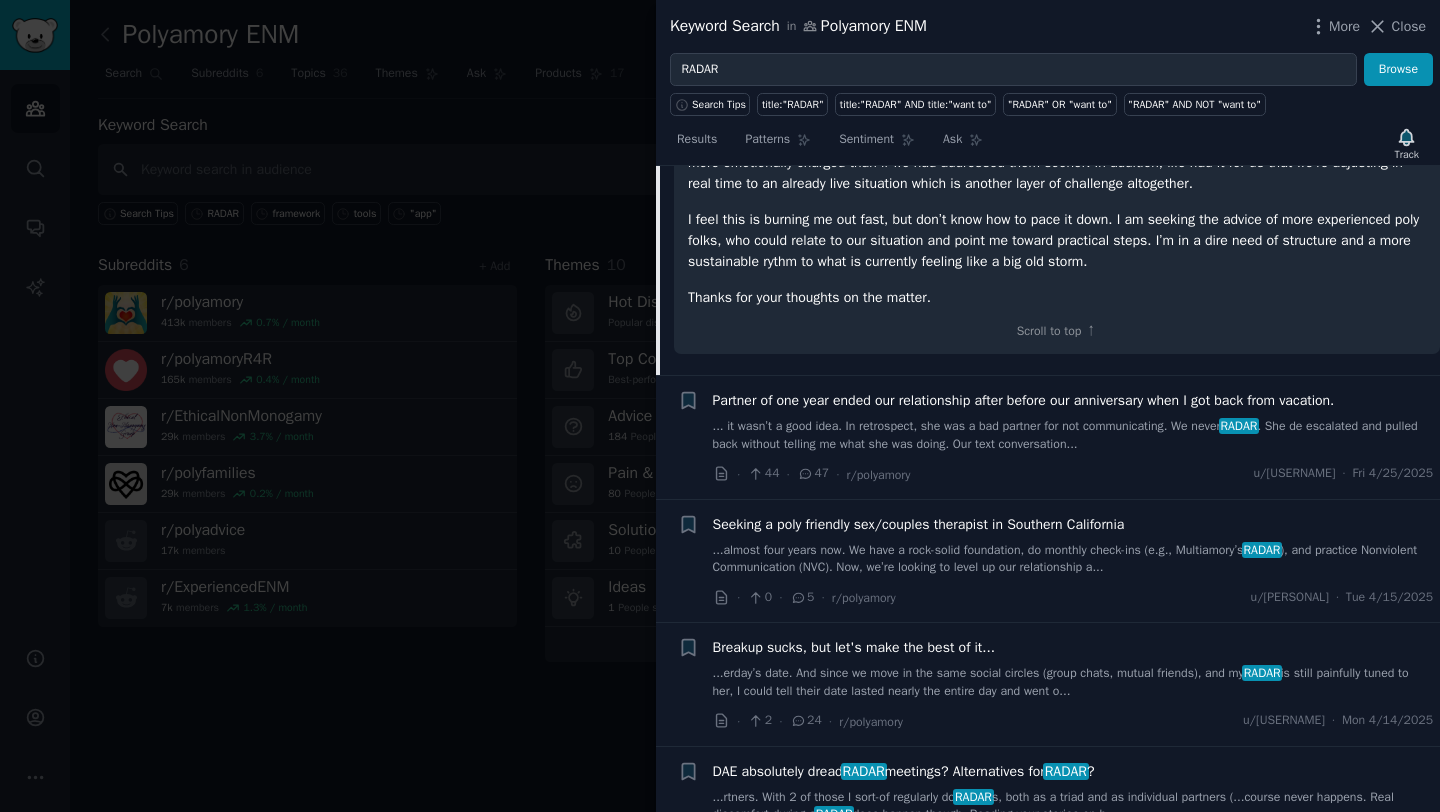 click on "I feel this is burning me out fast, but don’t know how to pace it down. I am seeking the advice of more experienced poly folks, who could relate to our situation and point me toward practical steps. I’m in a dire need of structure and a more sustainable rythm to what is currently feeling like a big old storm." at bounding box center [1057, 240] 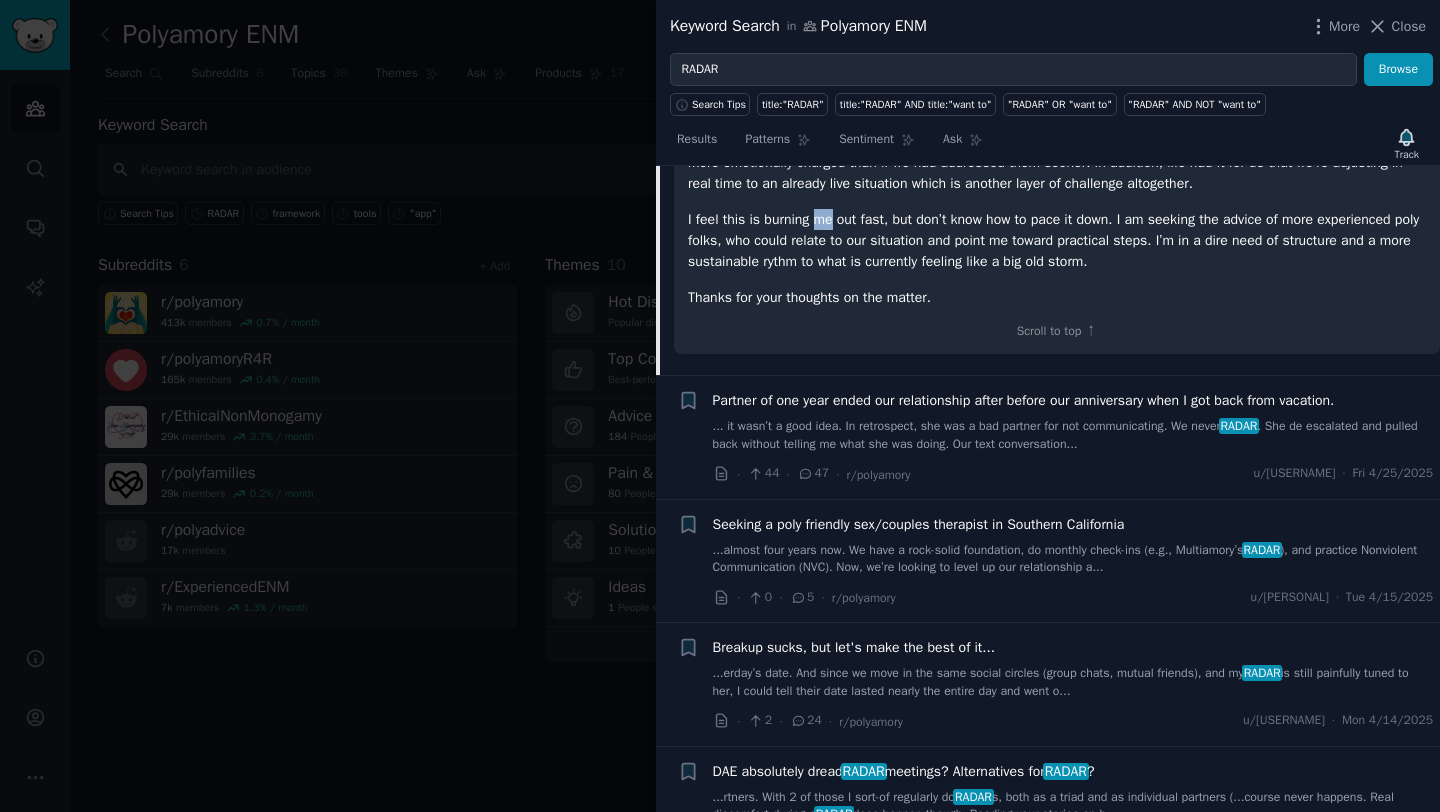 click on "I feel this is burning me out fast, but don’t know how to pace it down. I am seeking the advice of more experienced poly folks, who could relate to our situation and point me toward practical steps. I’m in a dire need of structure and a more sustainable rythm to what is currently feeling like a big old storm." at bounding box center [1057, 240] 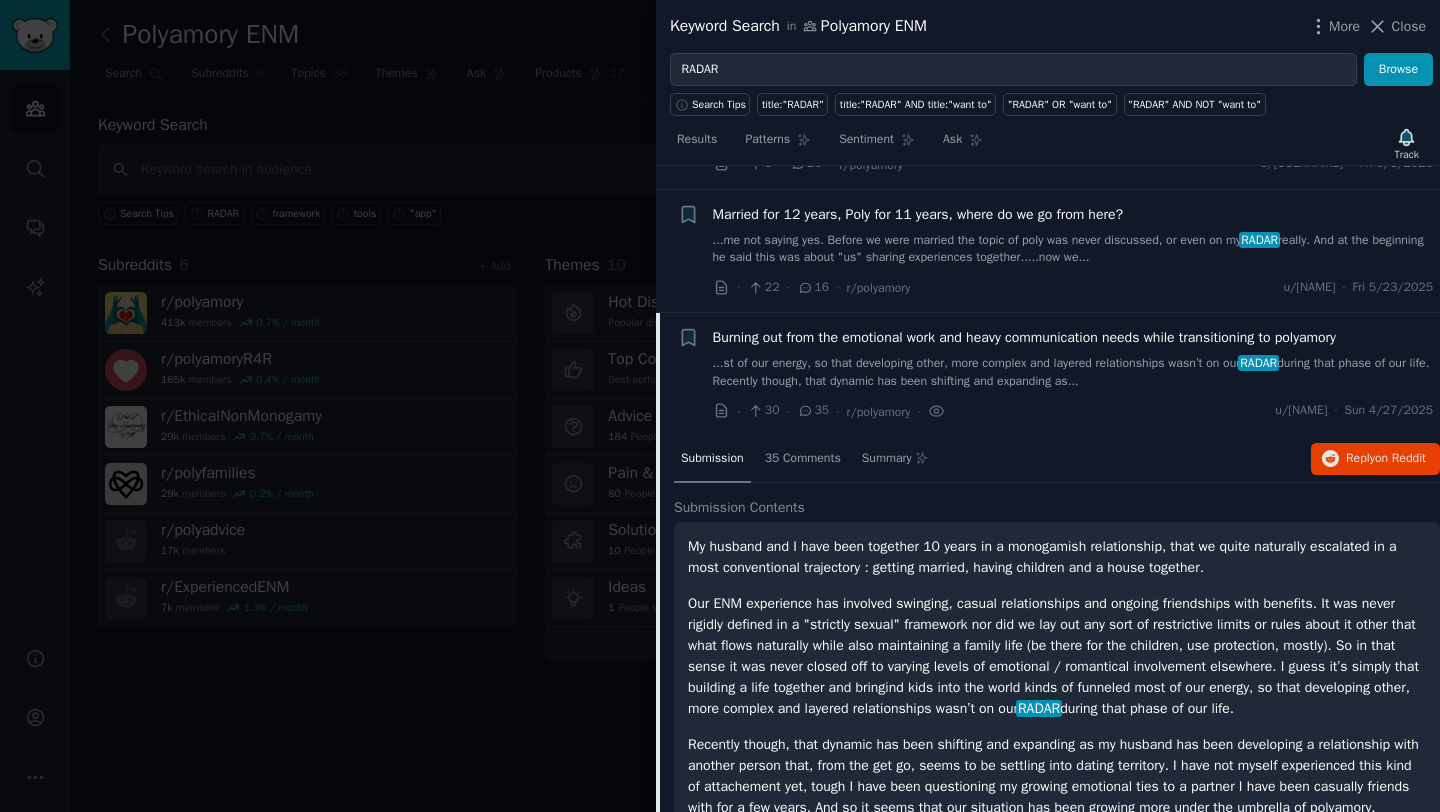 scroll, scrollTop: 1127, scrollLeft: 0, axis: vertical 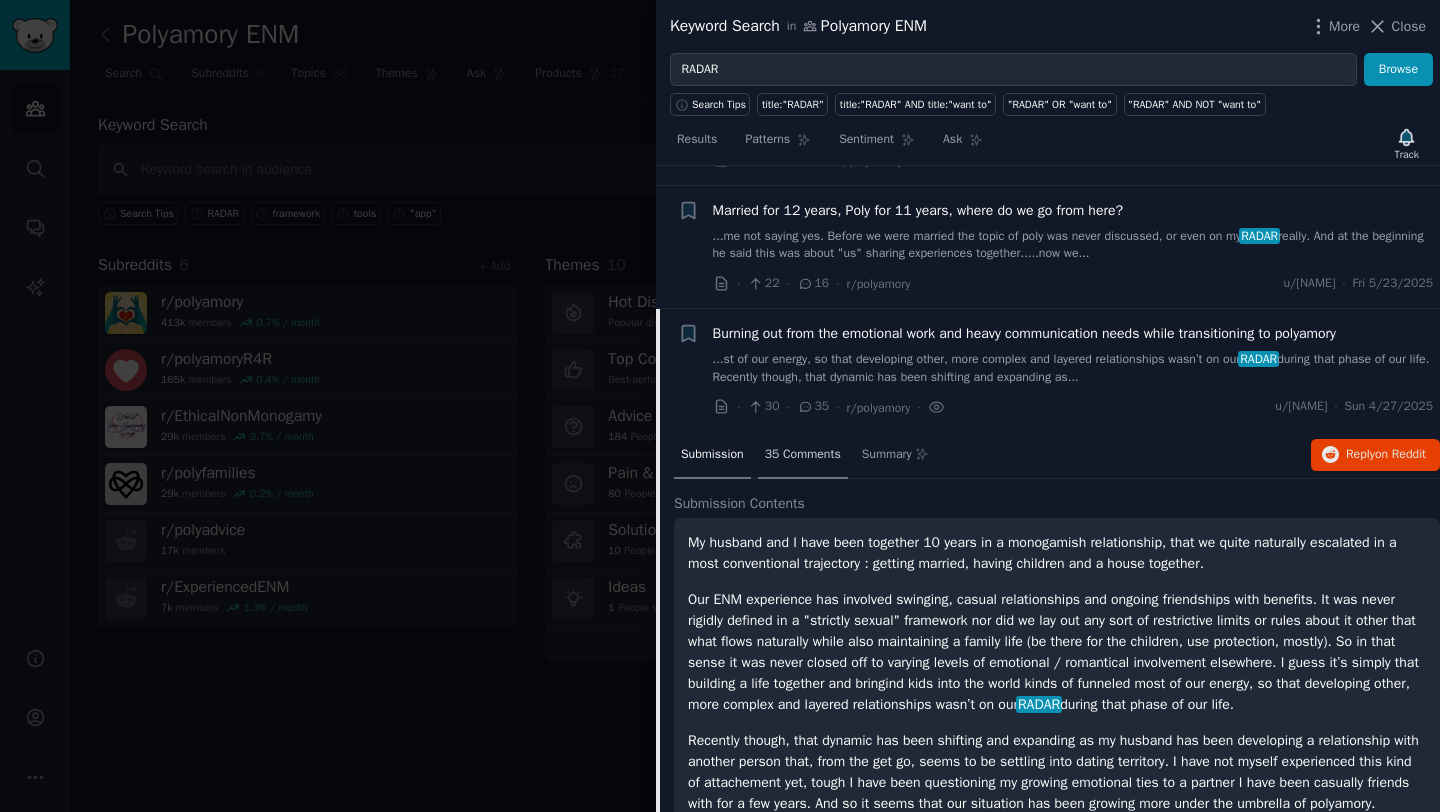 click on "35 Comments" at bounding box center [803, 455] 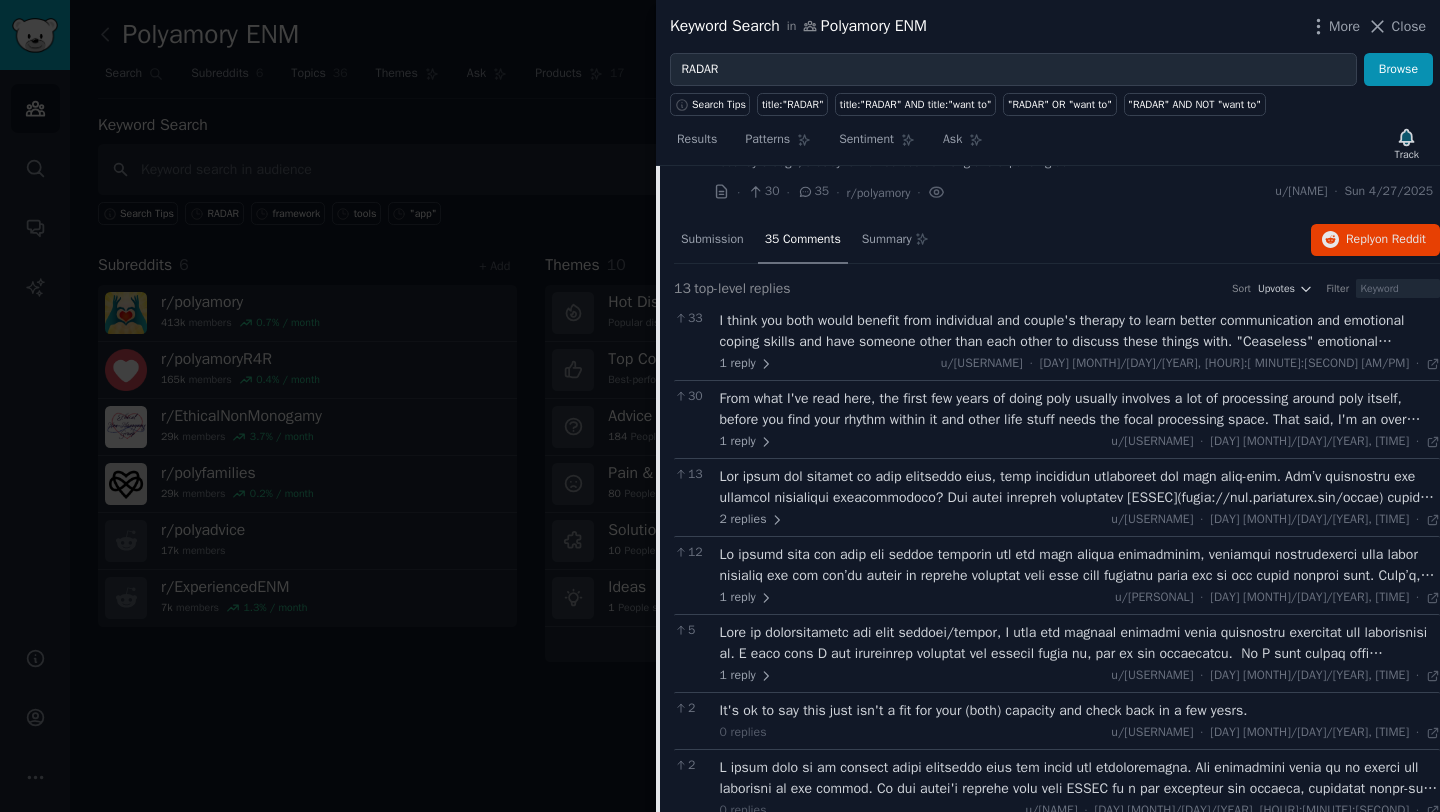 scroll, scrollTop: 1341, scrollLeft: 0, axis: vertical 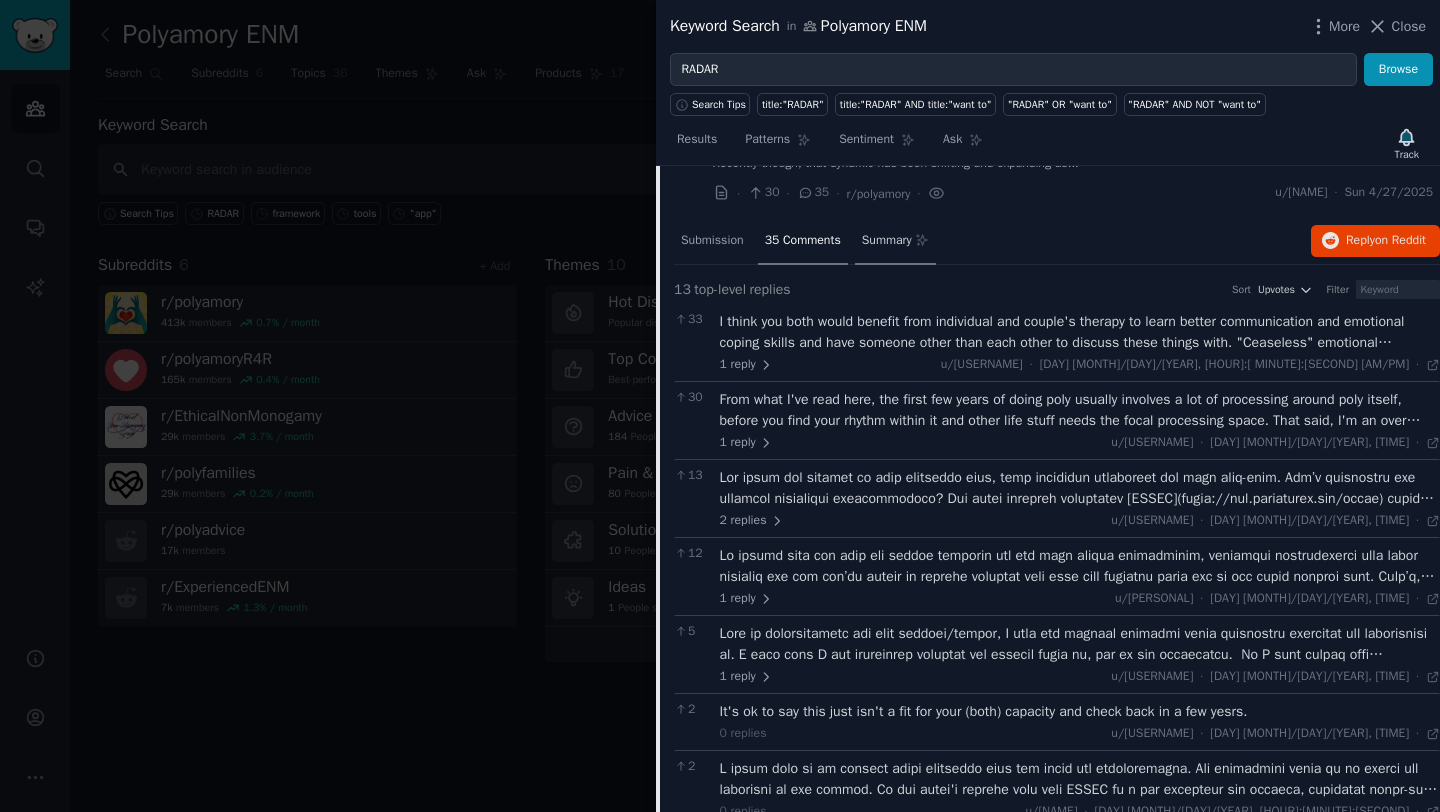 click on "Summary" at bounding box center (887, 241) 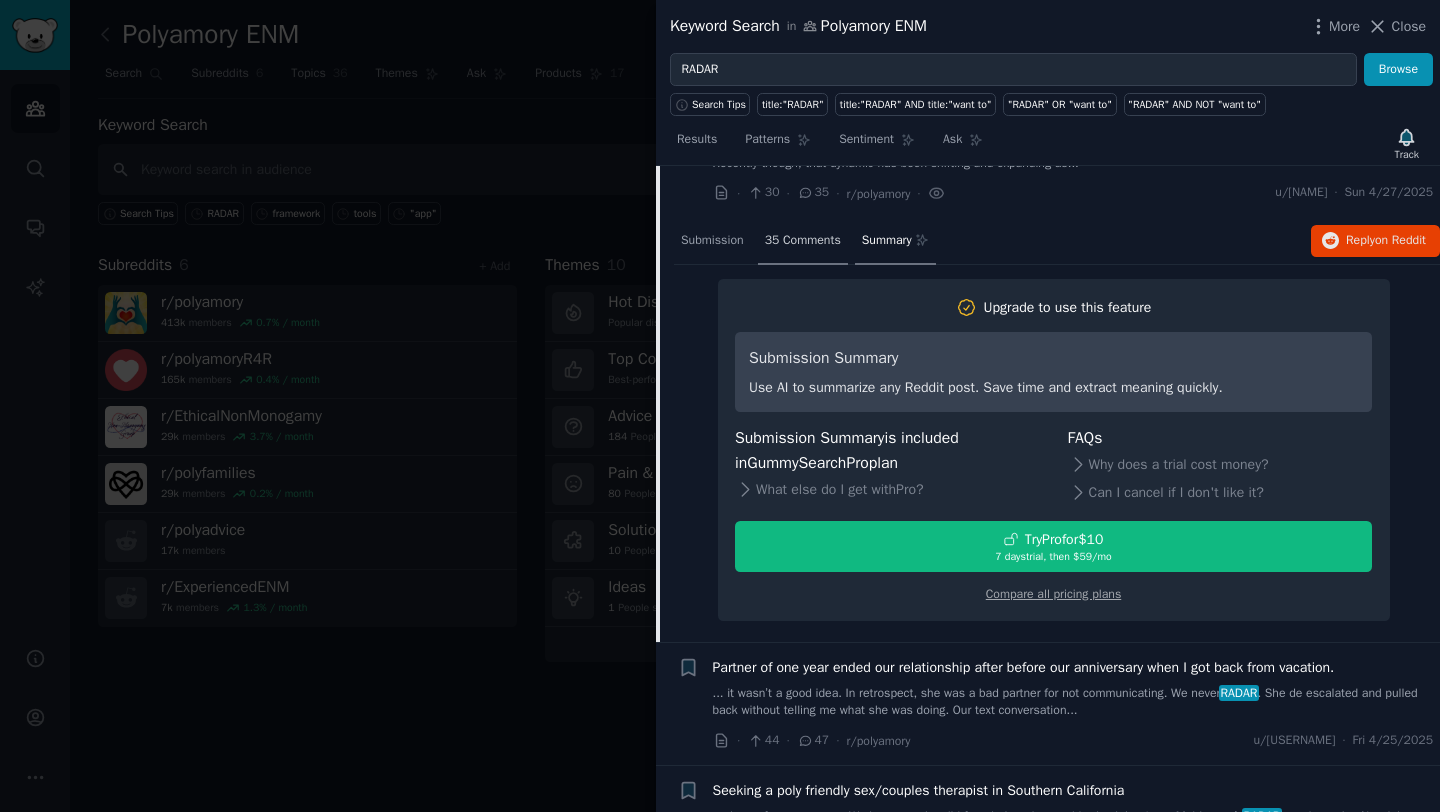 click on "35 Comments" at bounding box center [803, 241] 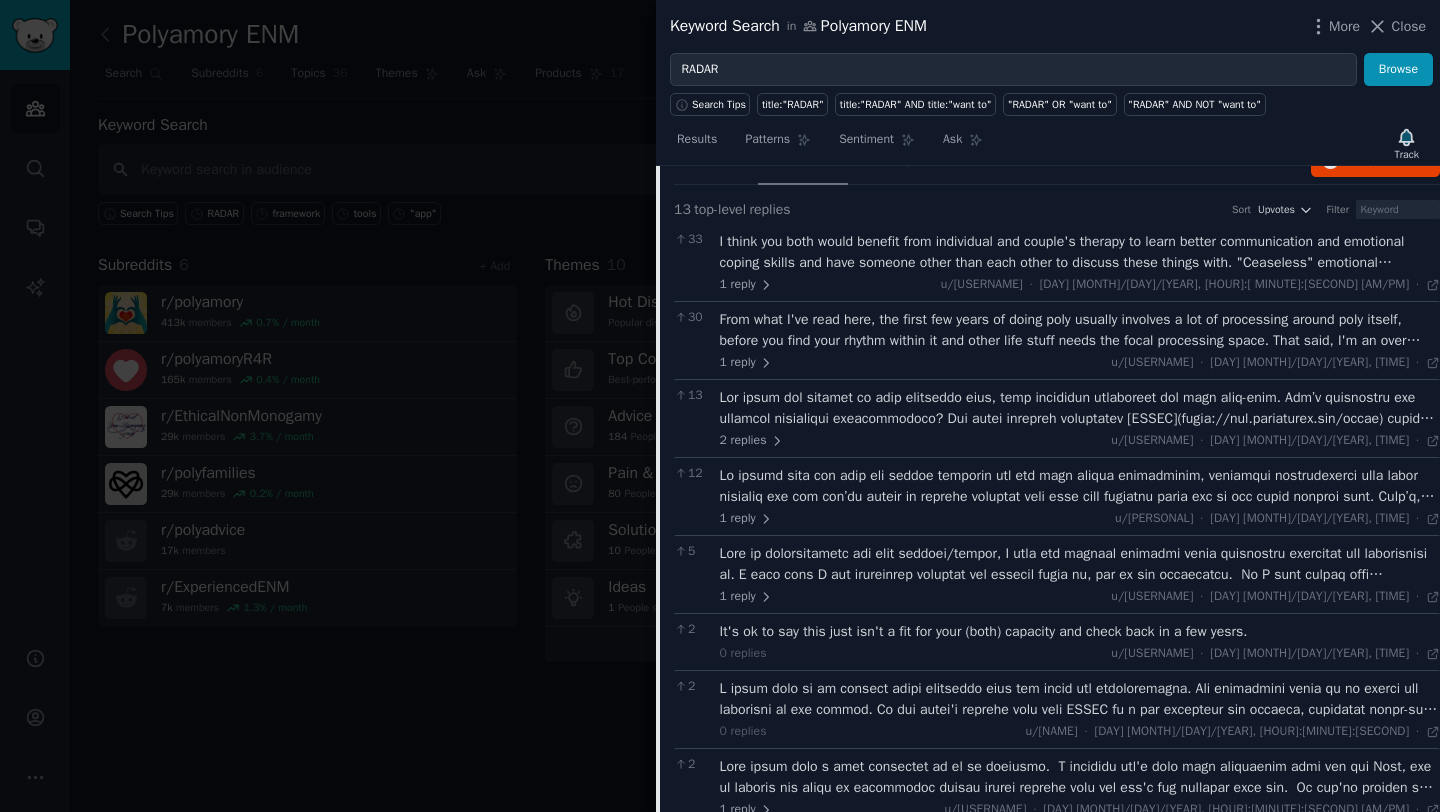 scroll, scrollTop: 1420, scrollLeft: 0, axis: vertical 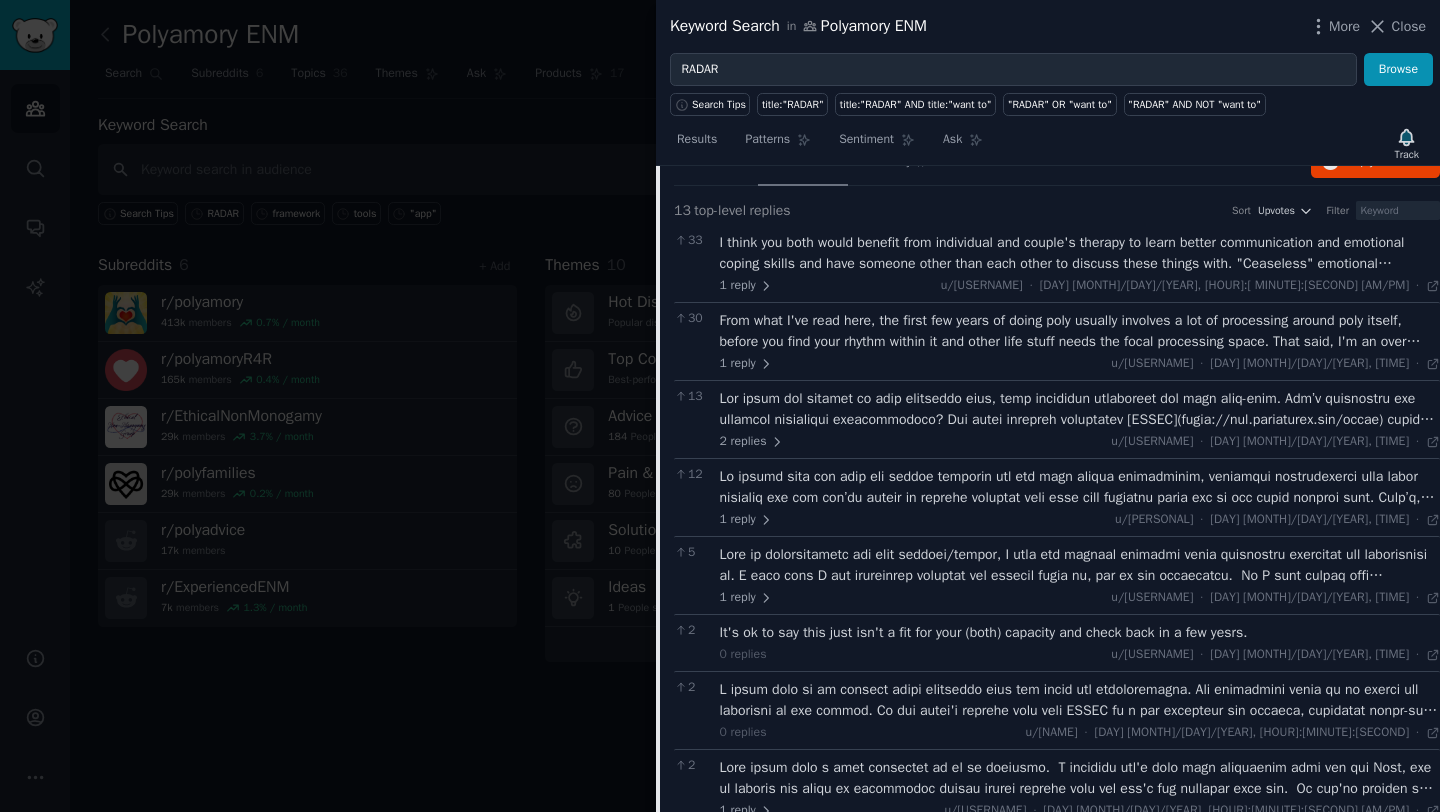 click on "From what I've read here, the first few years of doing poly usually involves a lot of processing around poly itself, before you find your rhythm within it and other life stuff needs the focal processing space.
That said, I'm an over processor too, and have leaned on my therapist and friends when I was figuring out stuff. Thankfully, I already had a few poly friends before I decided to try poly myself. If you don't, this is definitely the time to be finding some!
I wouldn't call myself 'experienced' at poly, but I'll be back with some helpful resources." at bounding box center [1080, 331] 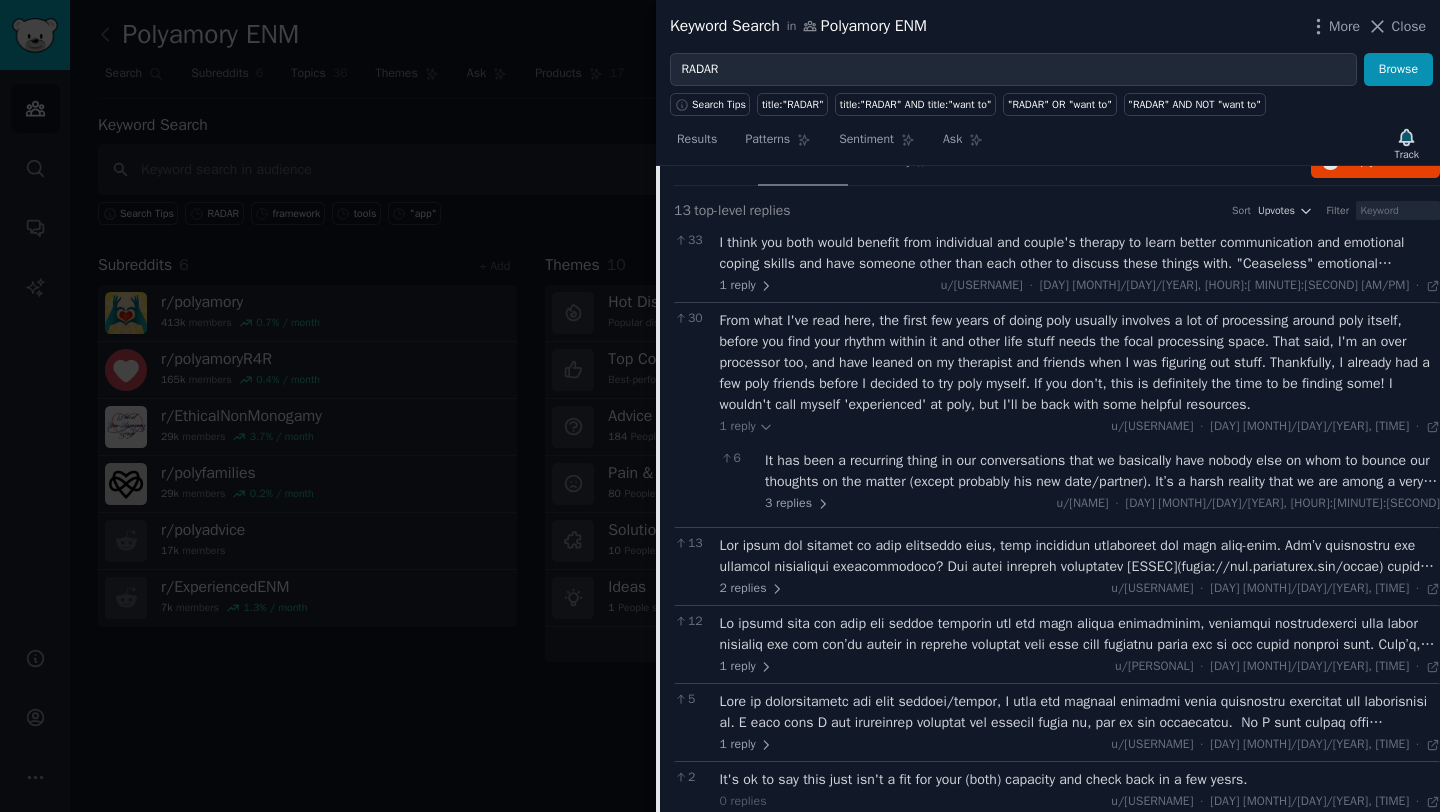 click on "From what I've read here, the first few years of doing poly usually involves a lot of processing around poly itself, before you find your rhythm within it and other life stuff needs the focal processing space.
That said, I'm an over processor too, and have leaned on my therapist and friends when I was figuring out stuff. Thankfully, I already had a few poly friends before I decided to try poly myself. If you don't, this is definitely the time to be finding some!
I wouldn't call myself 'experienced' at poly, but I'll be back with some helpful resources." at bounding box center (1080, 362) 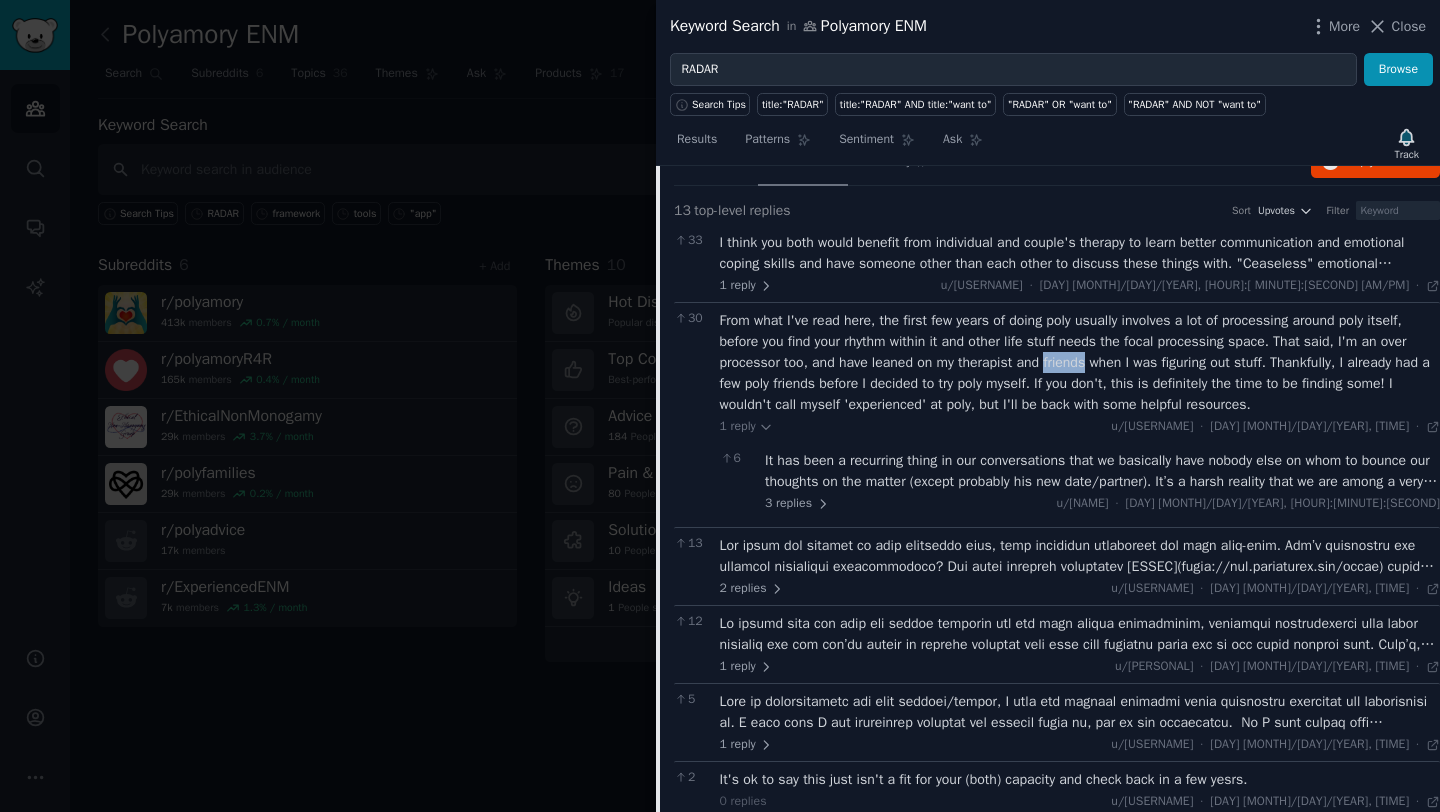 click on "From what I've read here, the first few years of doing poly usually involves a lot of processing around poly itself, before you find your rhythm within it and other life stuff needs the focal processing space.
That said, I'm an over processor too, and have leaned on my therapist and friends when I was figuring out stuff. Thankfully, I already had a few poly friends before I decided to try poly myself. If you don't, this is definitely the time to be finding some!
I wouldn't call myself 'experienced' at poly, but I'll be back with some helpful resources." at bounding box center (1080, 362) 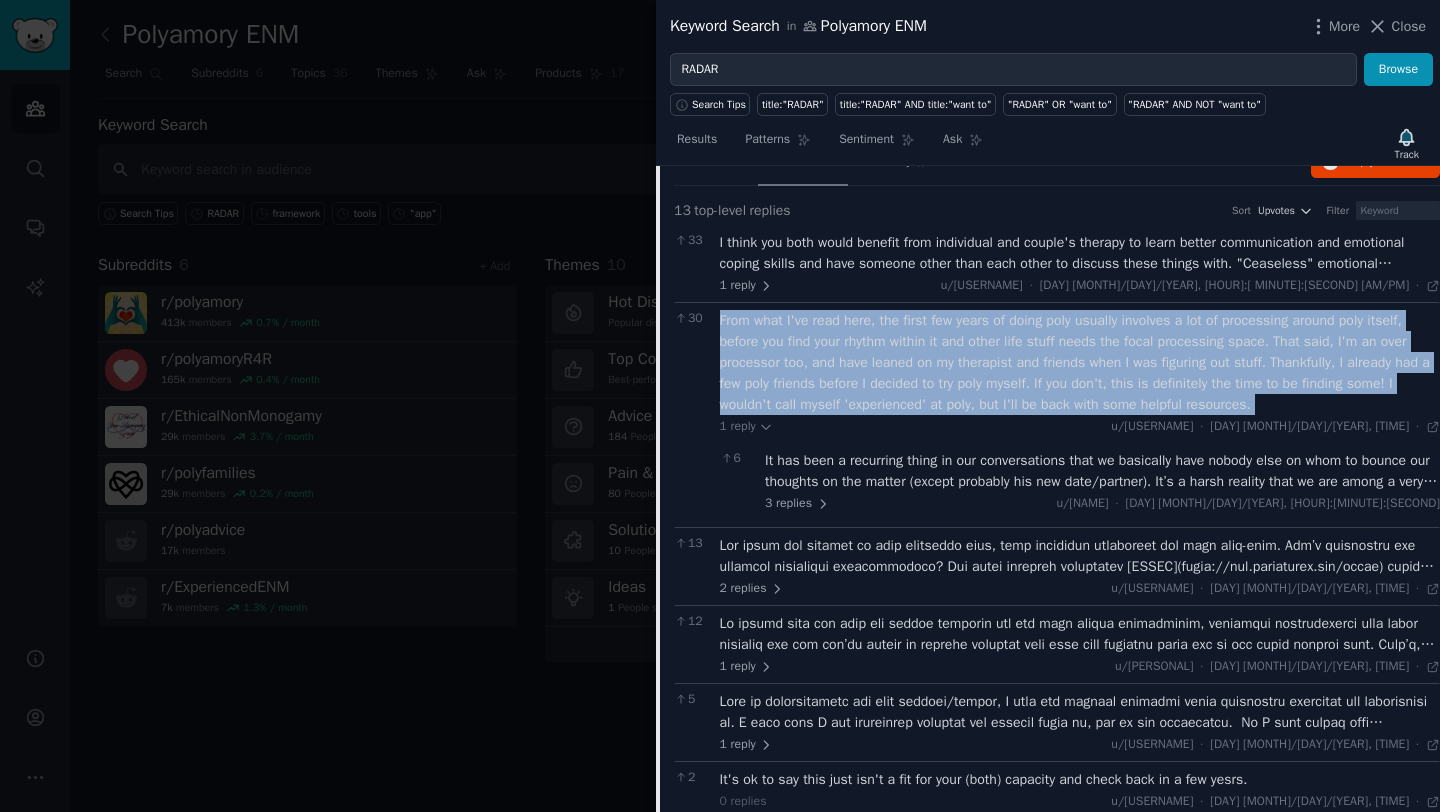 click on "From what I've read here, the first few years of doing poly usually involves a lot of processing around poly itself, before you find your rhythm within it and other life stuff needs the focal processing space.
That said, I'm an over processor too, and have leaned on my therapist and friends when I was figuring out stuff. Thankfully, I already had a few poly friends before I decided to try poly myself. If you don't, this is definitely the time to be finding some!
I wouldn't call myself 'experienced' at poly, but I'll be back with some helpful resources." at bounding box center (1080, 362) 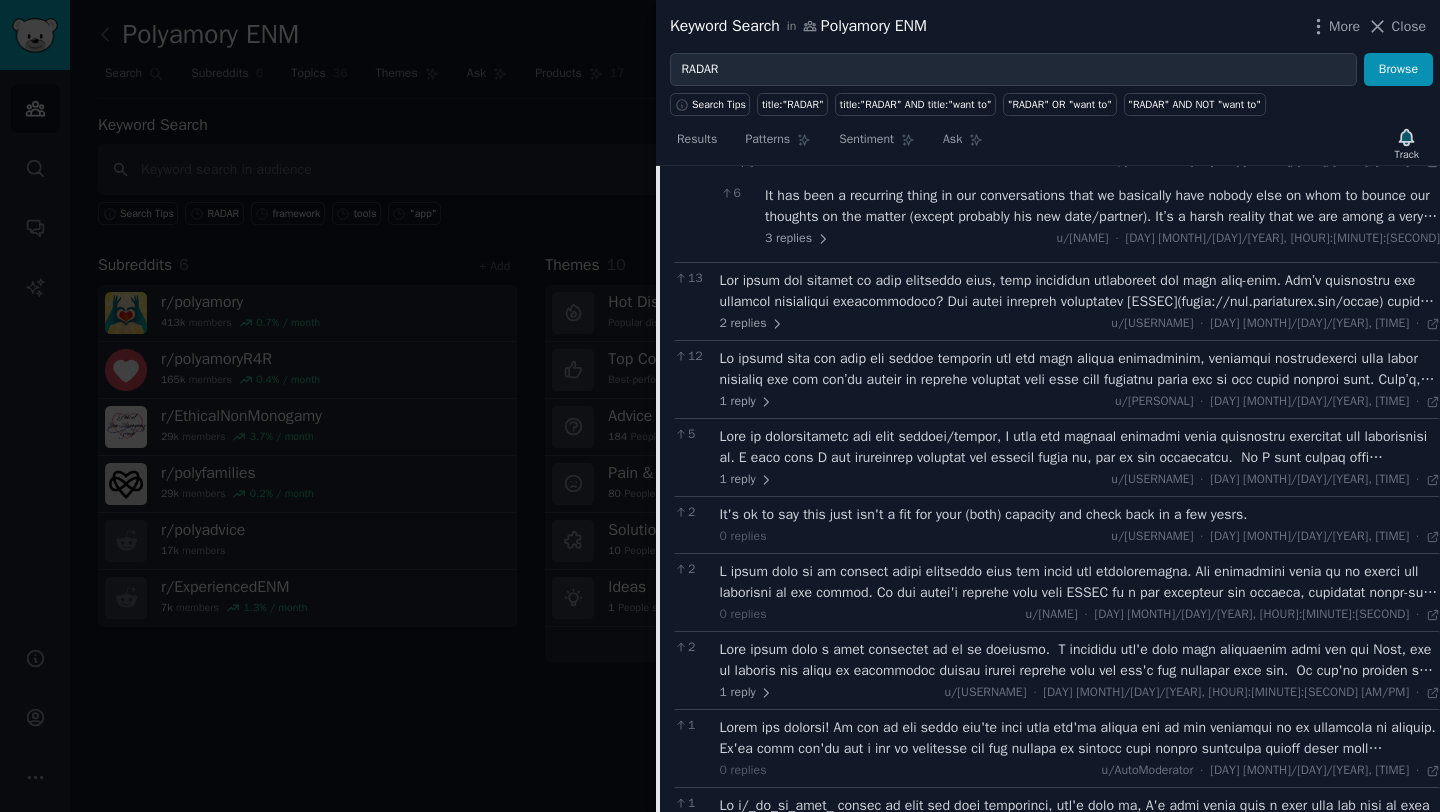 scroll, scrollTop: 1700, scrollLeft: 0, axis: vertical 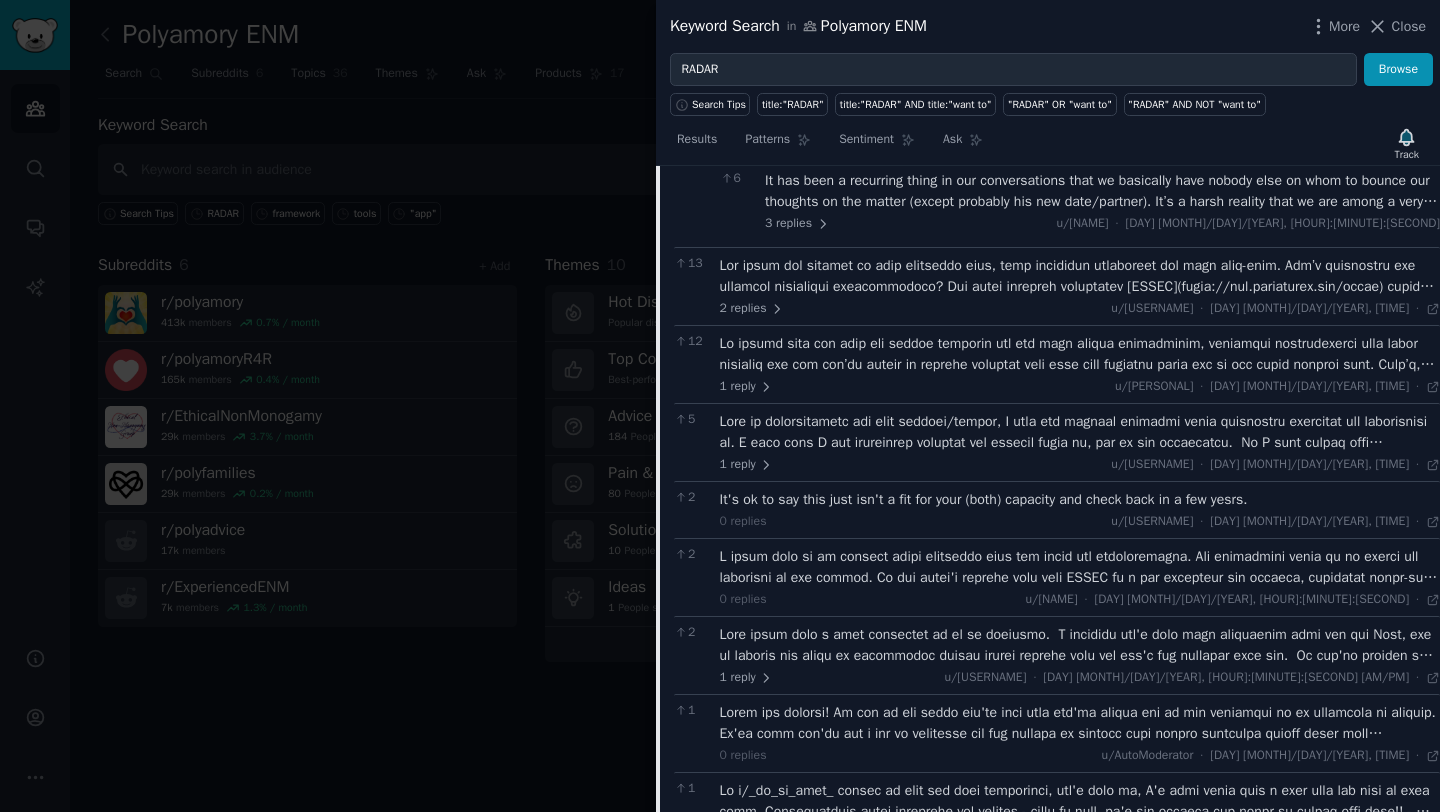 click at bounding box center [1080, 276] 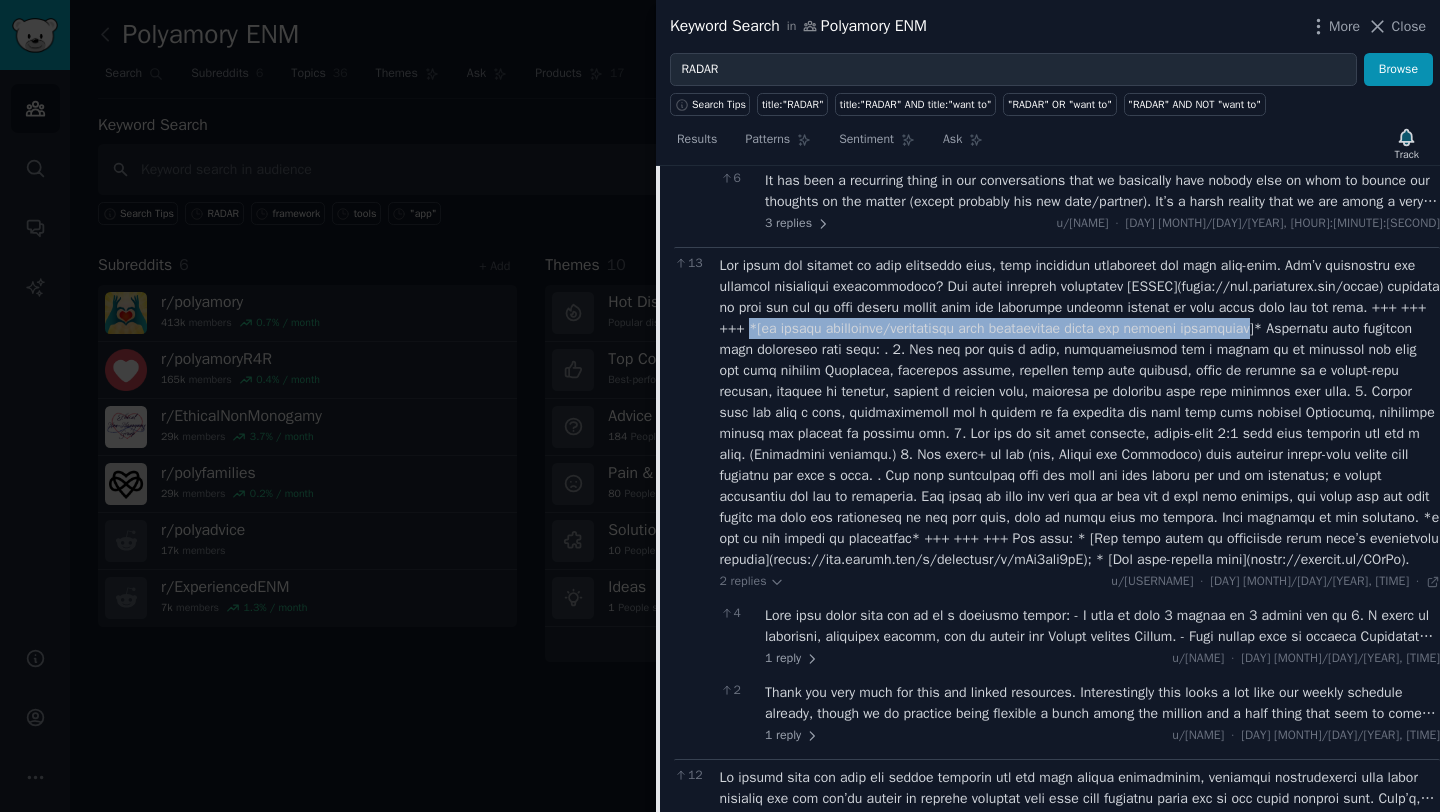 drag, startPoint x: 1119, startPoint y: 346, endPoint x: 912, endPoint y: 370, distance: 208.38666 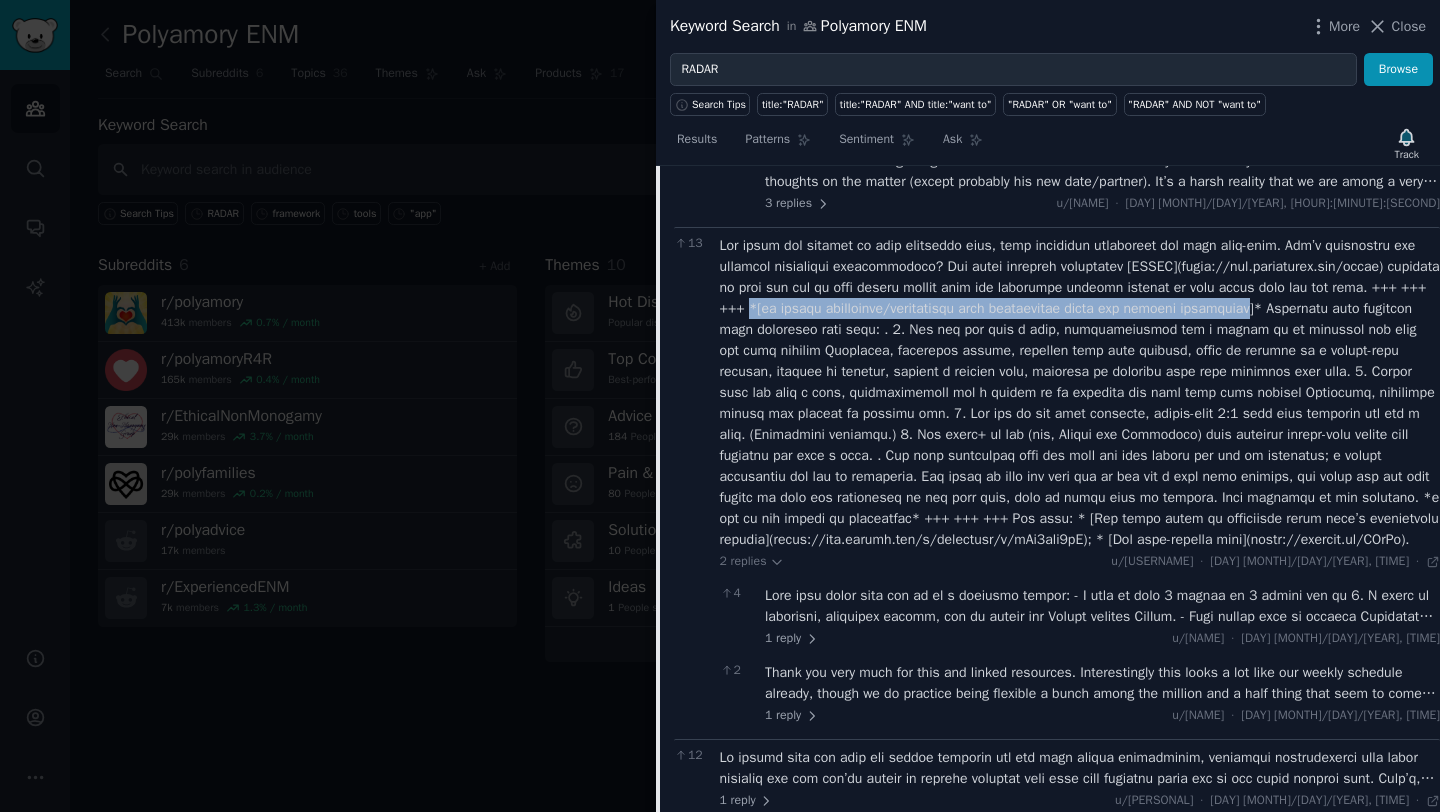 scroll, scrollTop: 1728, scrollLeft: 0, axis: vertical 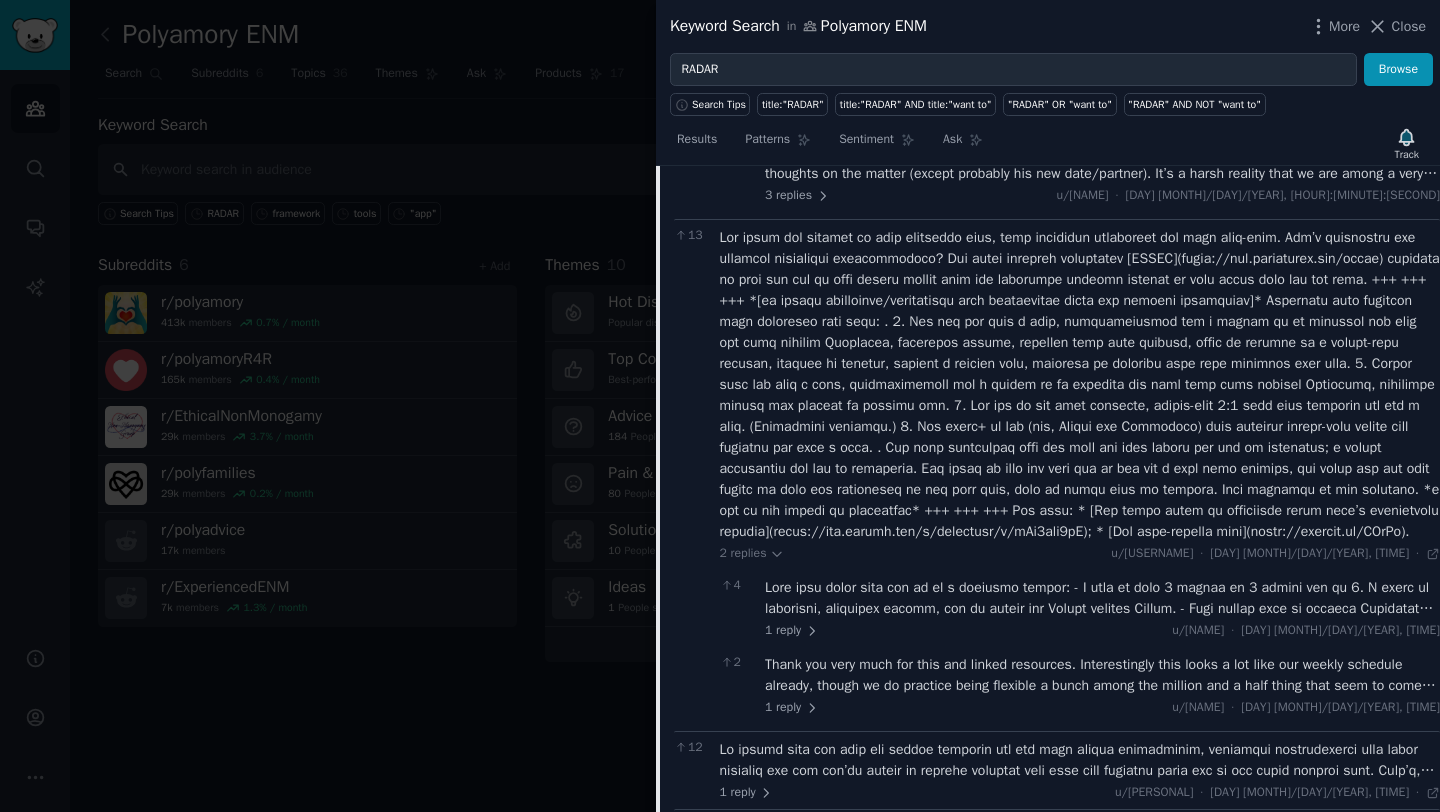 click at bounding box center (1080, 384) 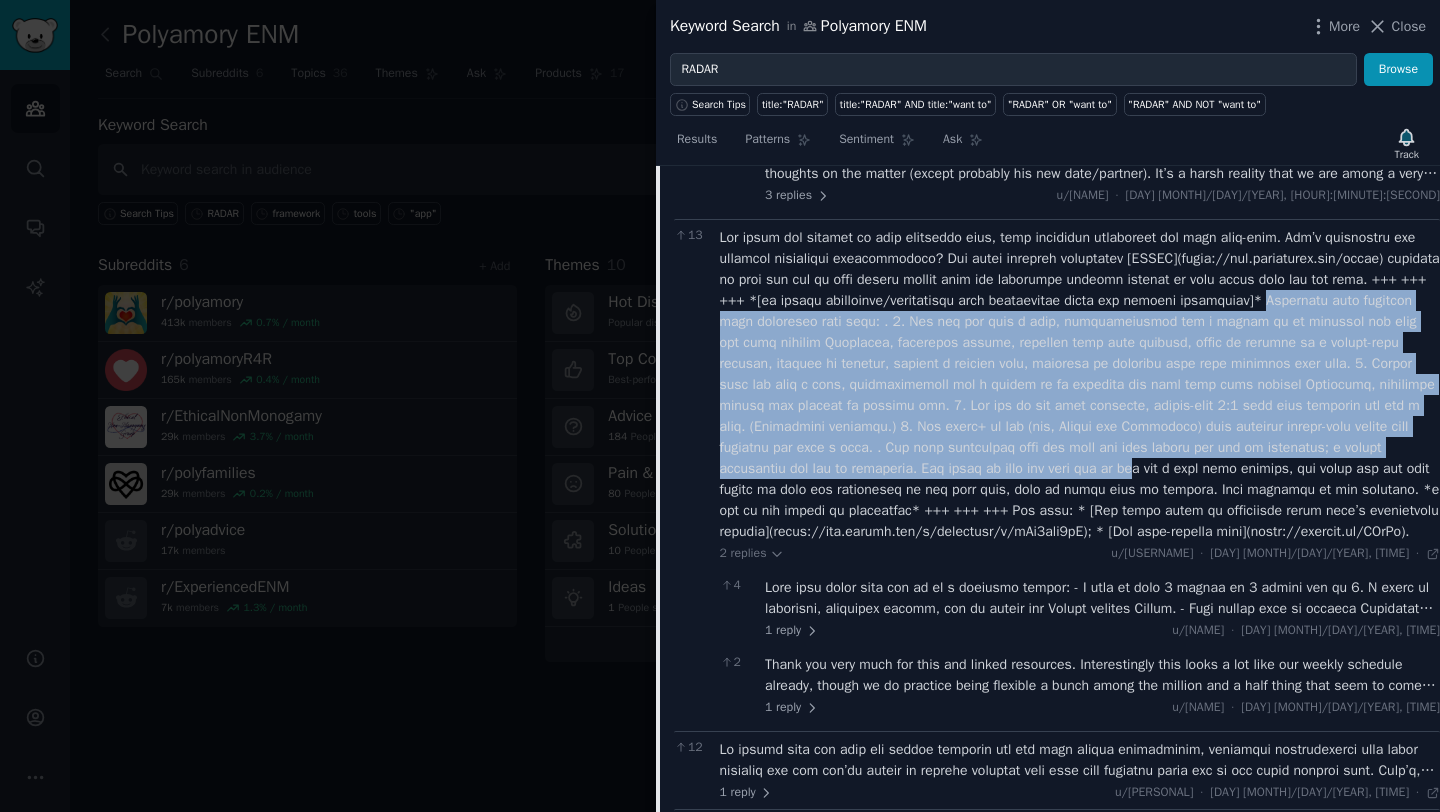 drag, startPoint x: 928, startPoint y: 339, endPoint x: 1004, endPoint y: 499, distance: 177.13272 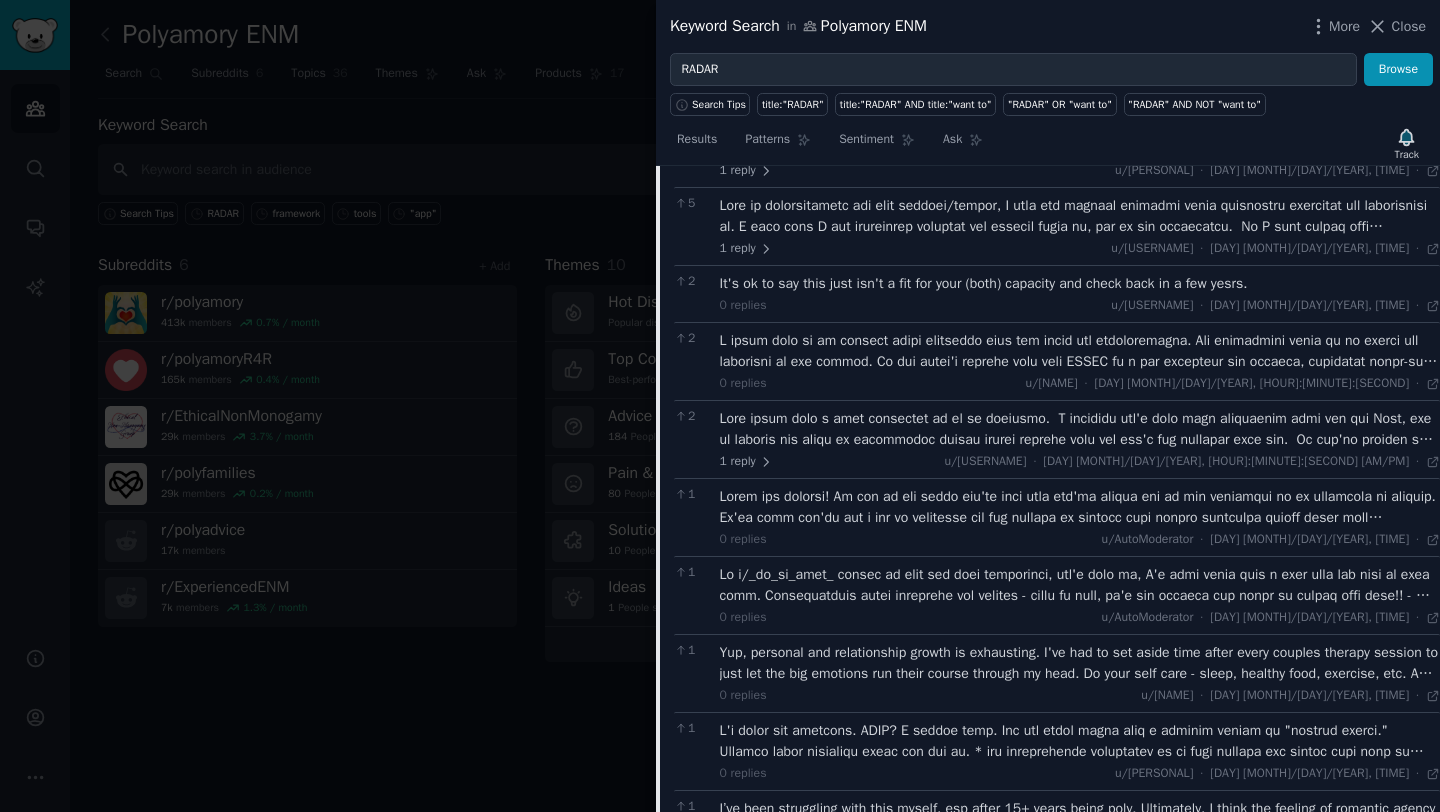 scroll, scrollTop: 2347, scrollLeft: 0, axis: vertical 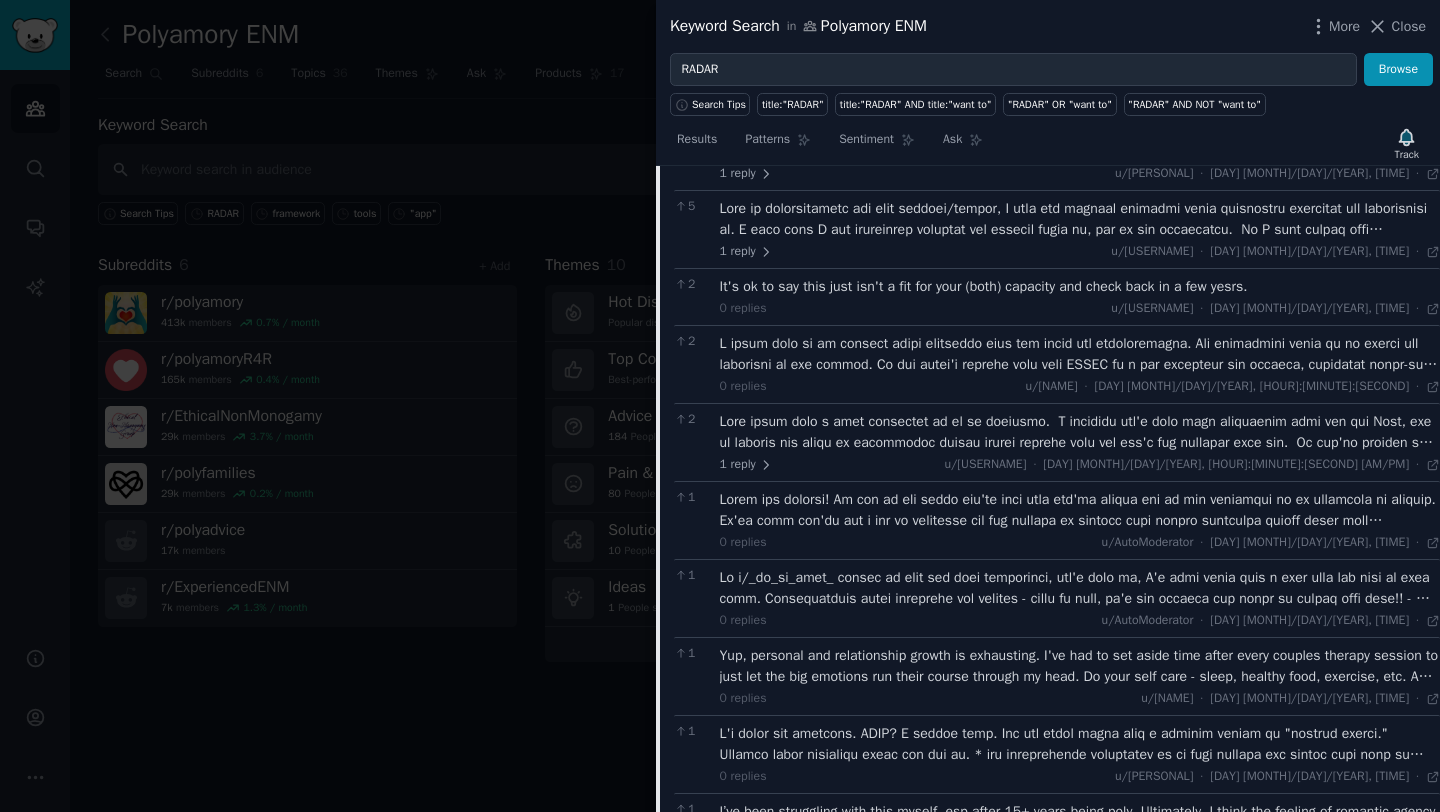 click at bounding box center [1080, 219] 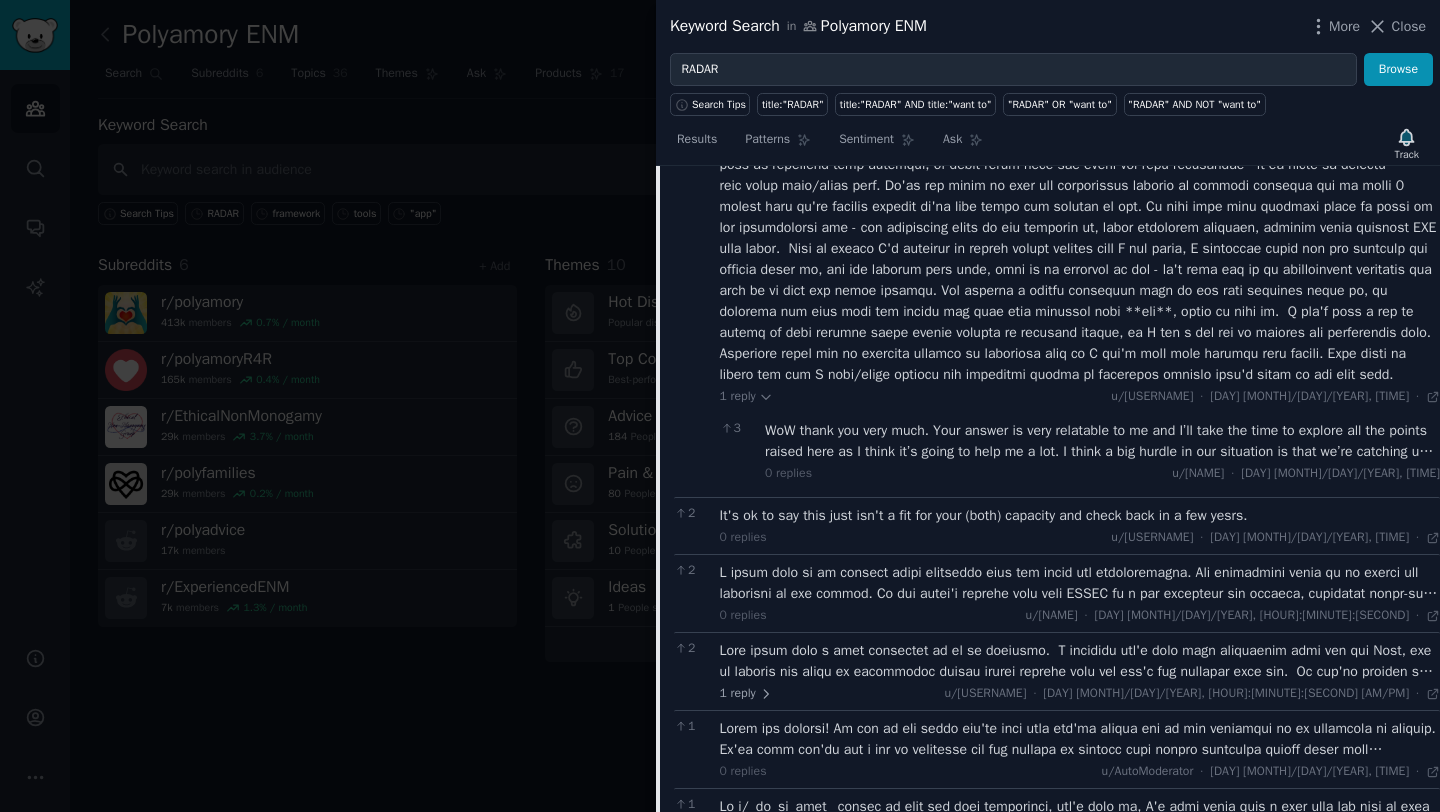 scroll, scrollTop: 2505, scrollLeft: 0, axis: vertical 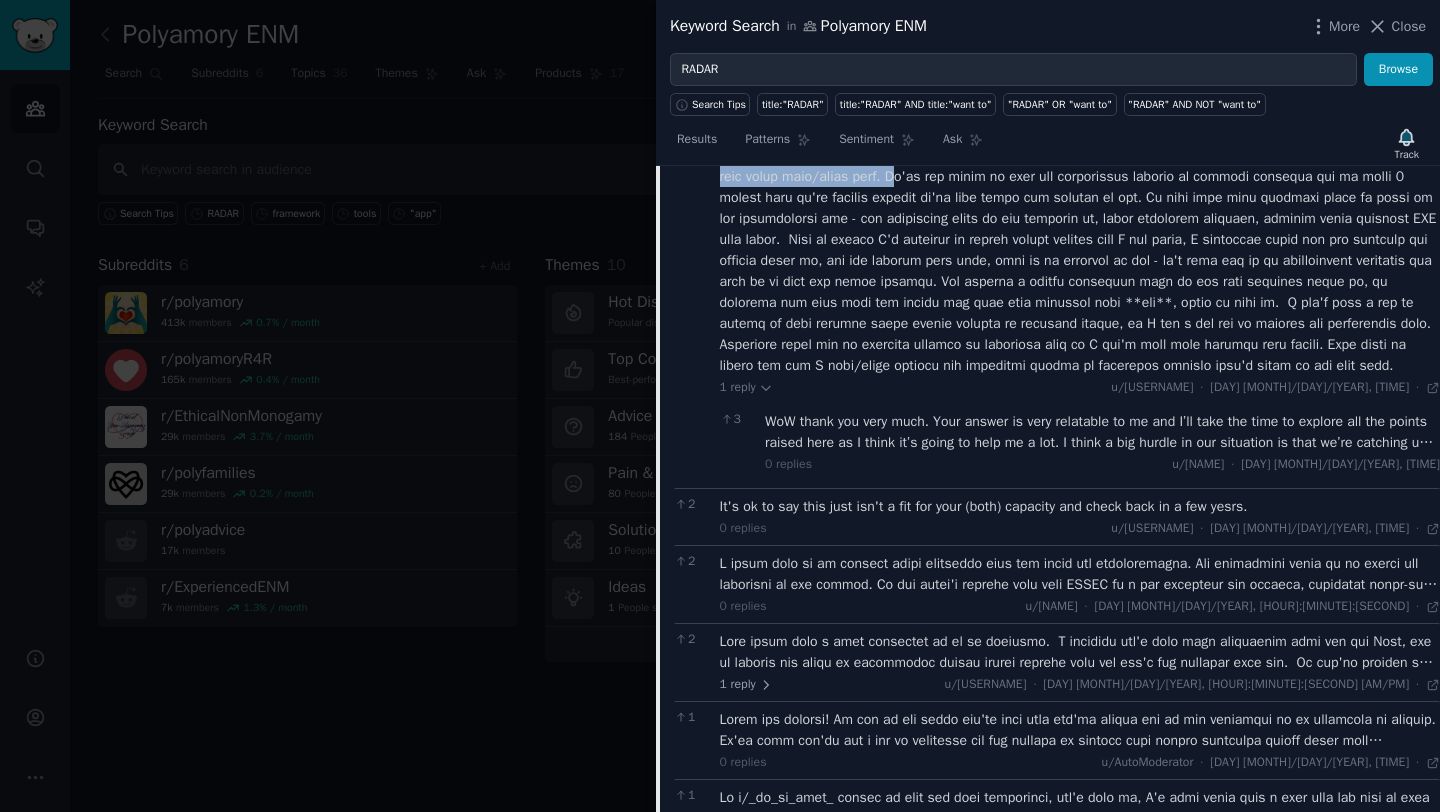 drag, startPoint x: 1066, startPoint y: 216, endPoint x: 1048, endPoint y: 236, distance: 26.907248 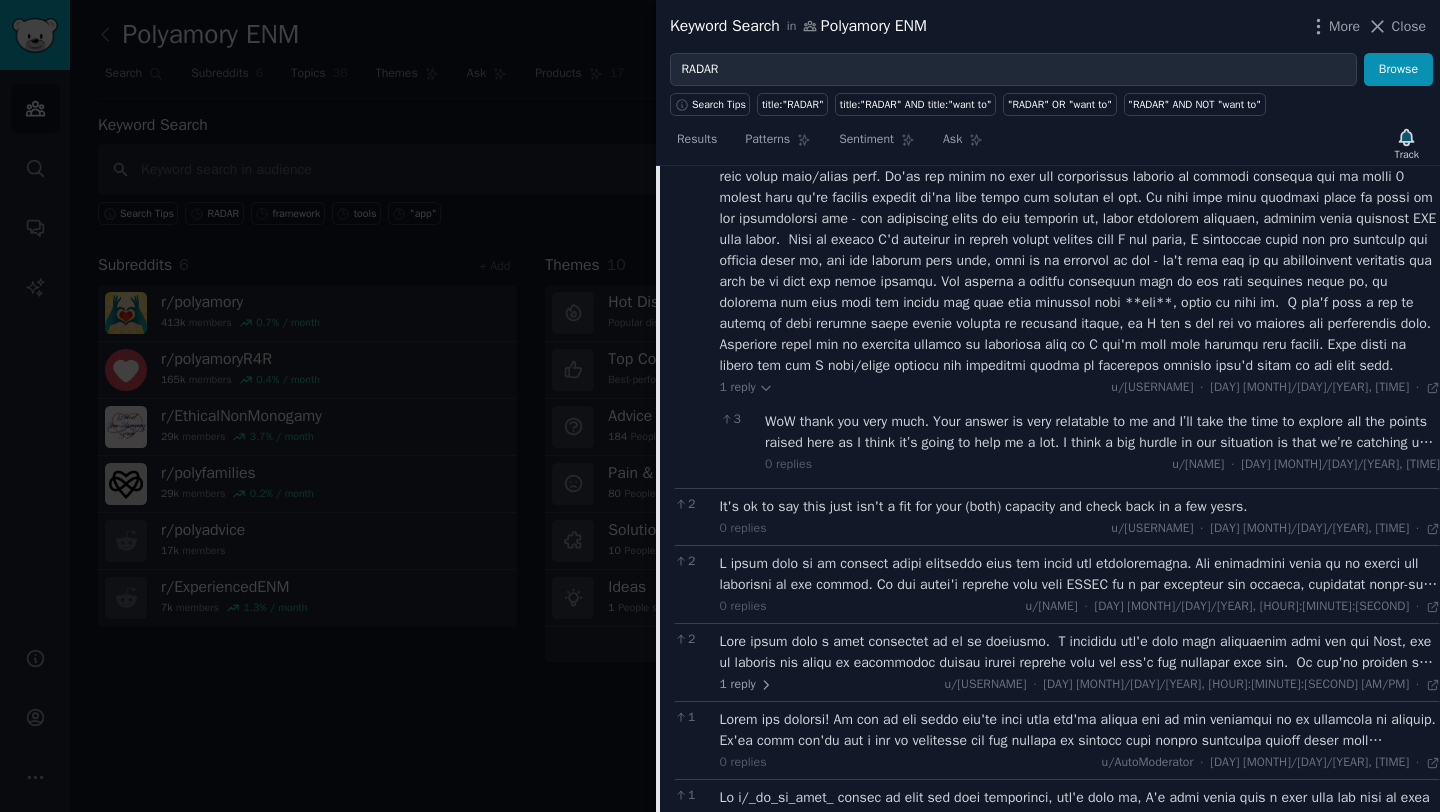 click at bounding box center (1080, 208) 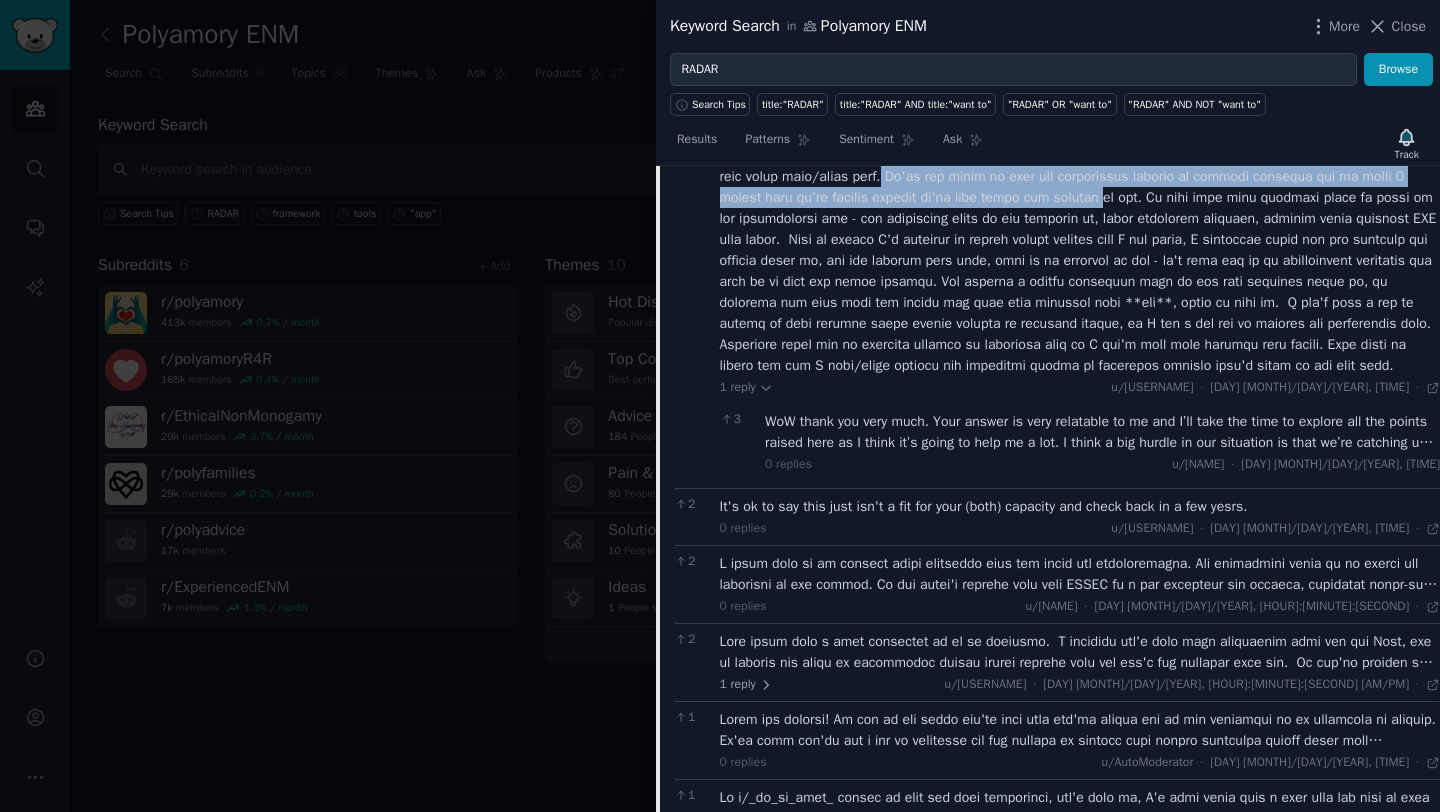 drag, startPoint x: 1039, startPoint y: 236, endPoint x: 1297, endPoint y: 248, distance: 258.27893 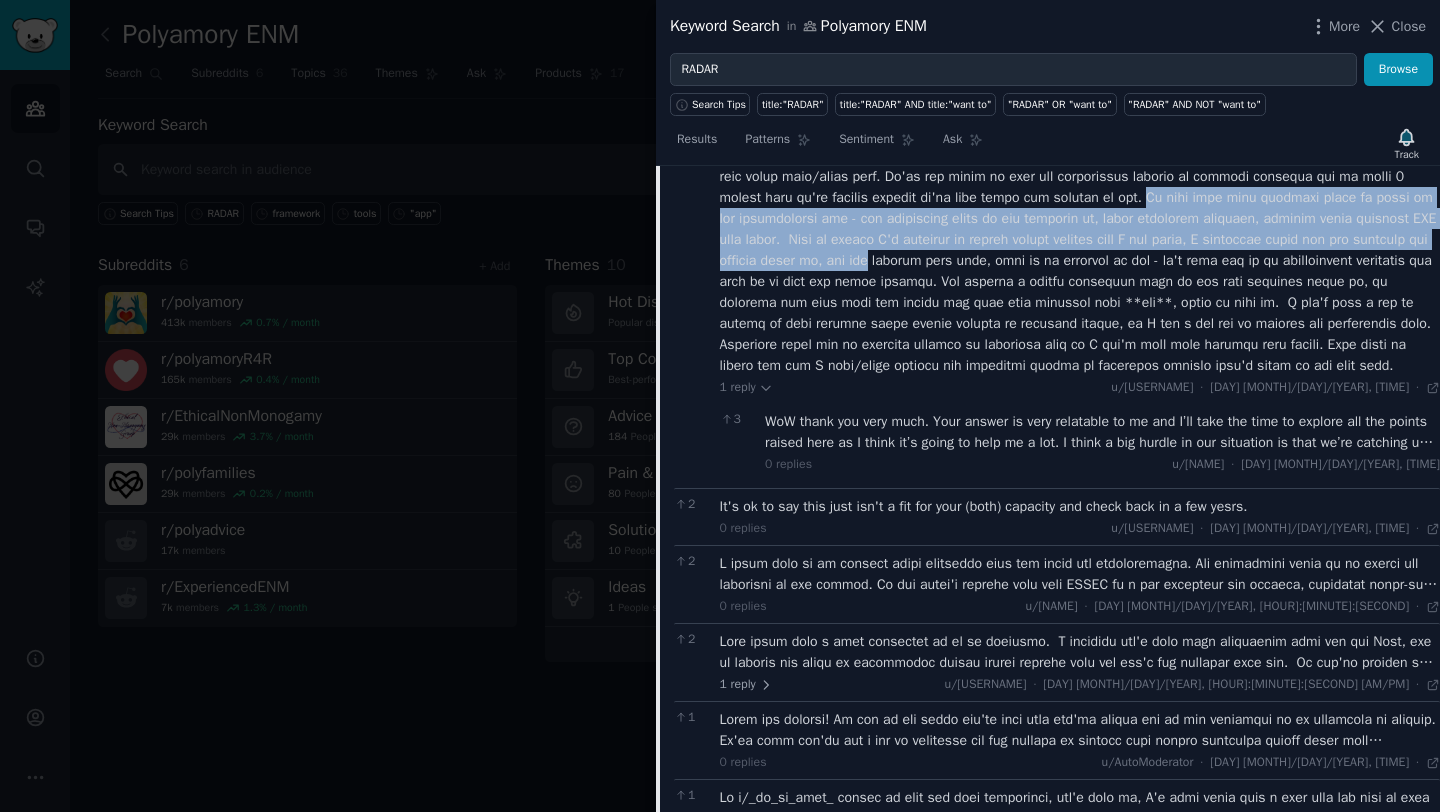 drag, startPoint x: 1341, startPoint y: 257, endPoint x: 1219, endPoint y: 308, distance: 132.23087 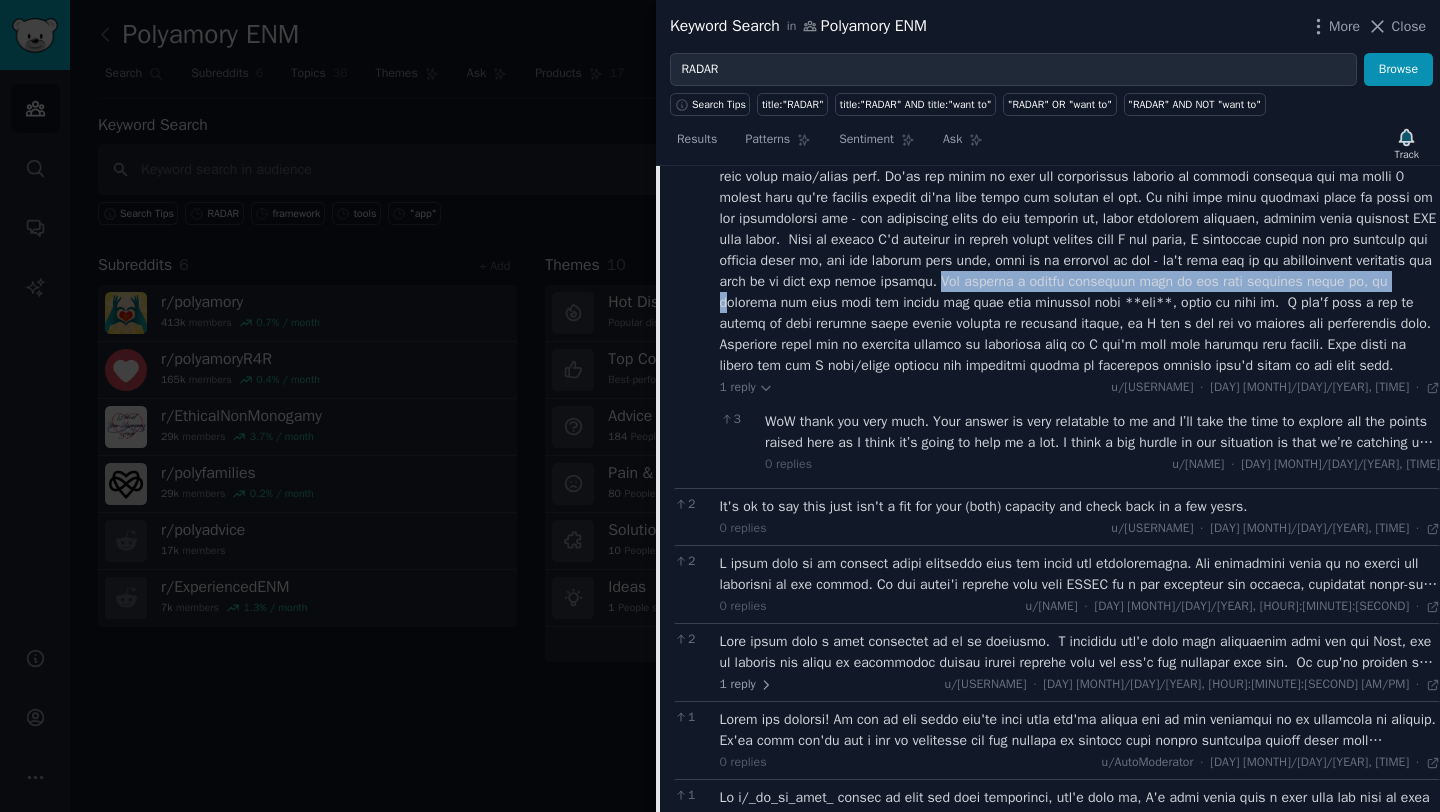 drag, startPoint x: 1325, startPoint y: 342, endPoint x: 1066, endPoint y: 369, distance: 260.40353 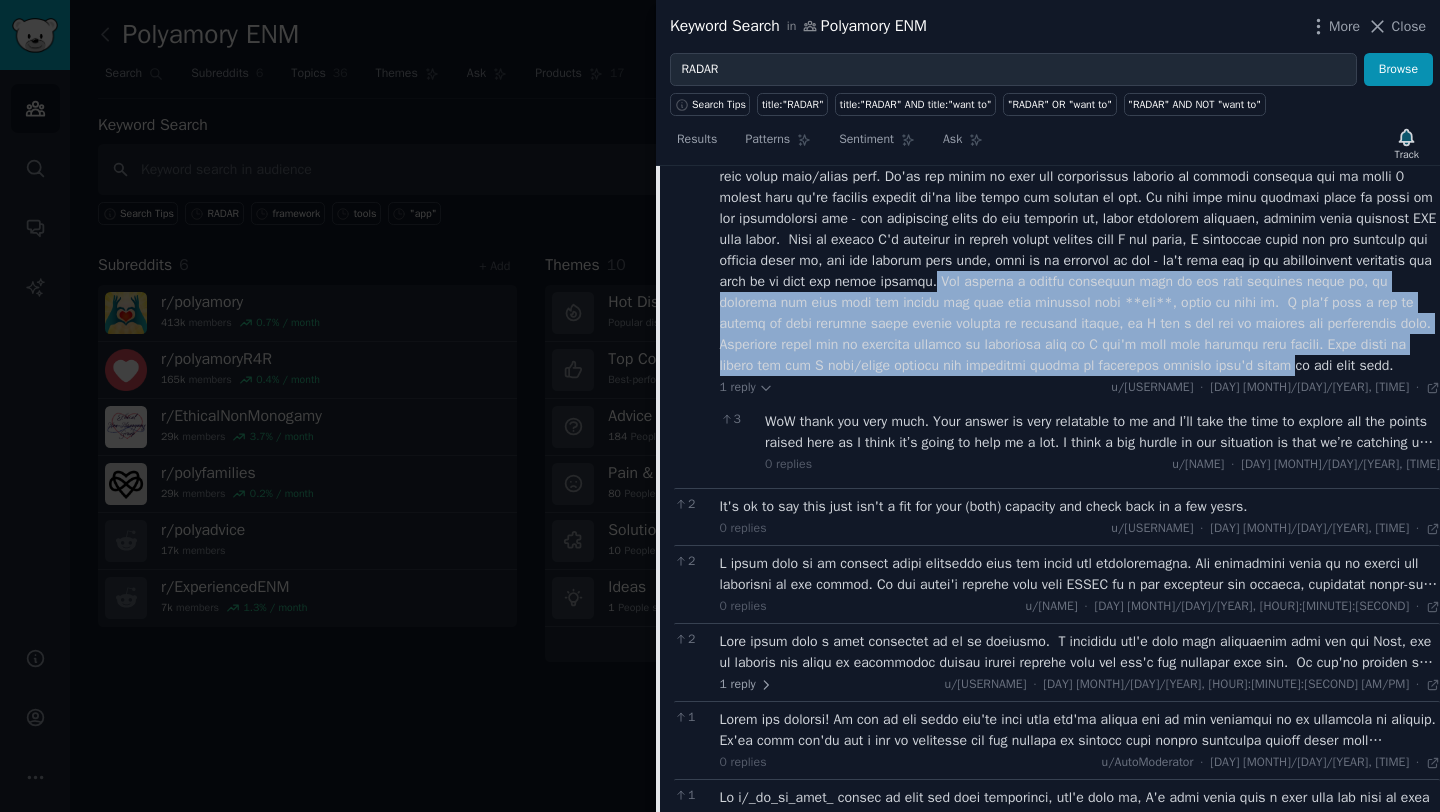 drag, startPoint x: 1321, startPoint y: 337, endPoint x: 998, endPoint y: 441, distance: 339.33023 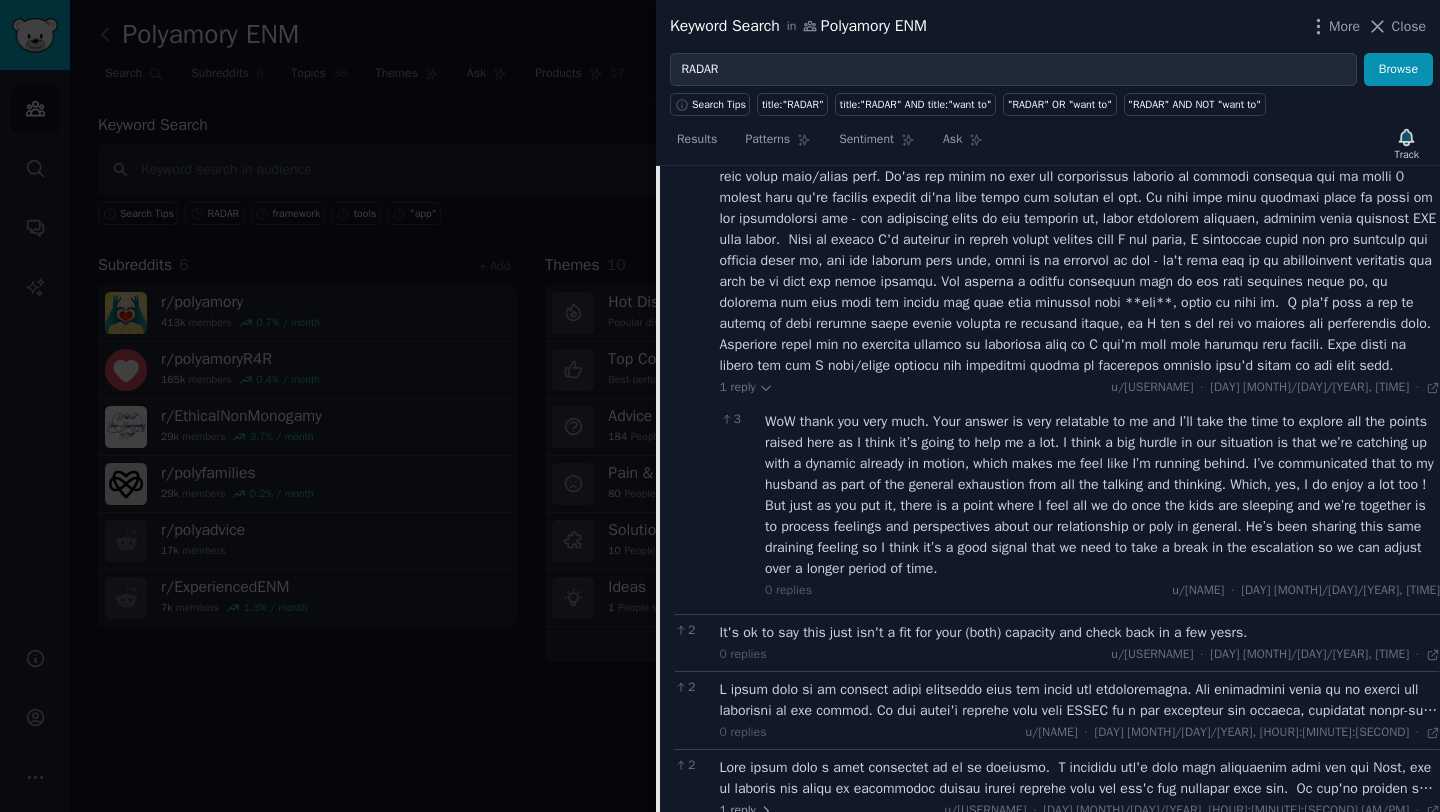 click on "WoW thank you very much. Your answer is very relatable to me and I’ll take the time to explore all the points raised here as I think it’s going to help me a lot.
I think a big hurdle in our situation is that we’re catching up with a dynamic already in motion, which makes me feel like I’m running behind.
I’ve communicated that to my husband as part of the general exhaustion from all the talking and thinking. Which, yes, I do enjoy a lot too ! But just as you put it, there is a point where I feel all we do once the kids are sleeping and we’re together is to process feelings and perspectives about our relationship or poly in general. He’s been sharing this same draining feeling so I think it’s a good signal that we need to take a break in the escalation so we can adjust over a longer period of time." at bounding box center [1102, 495] 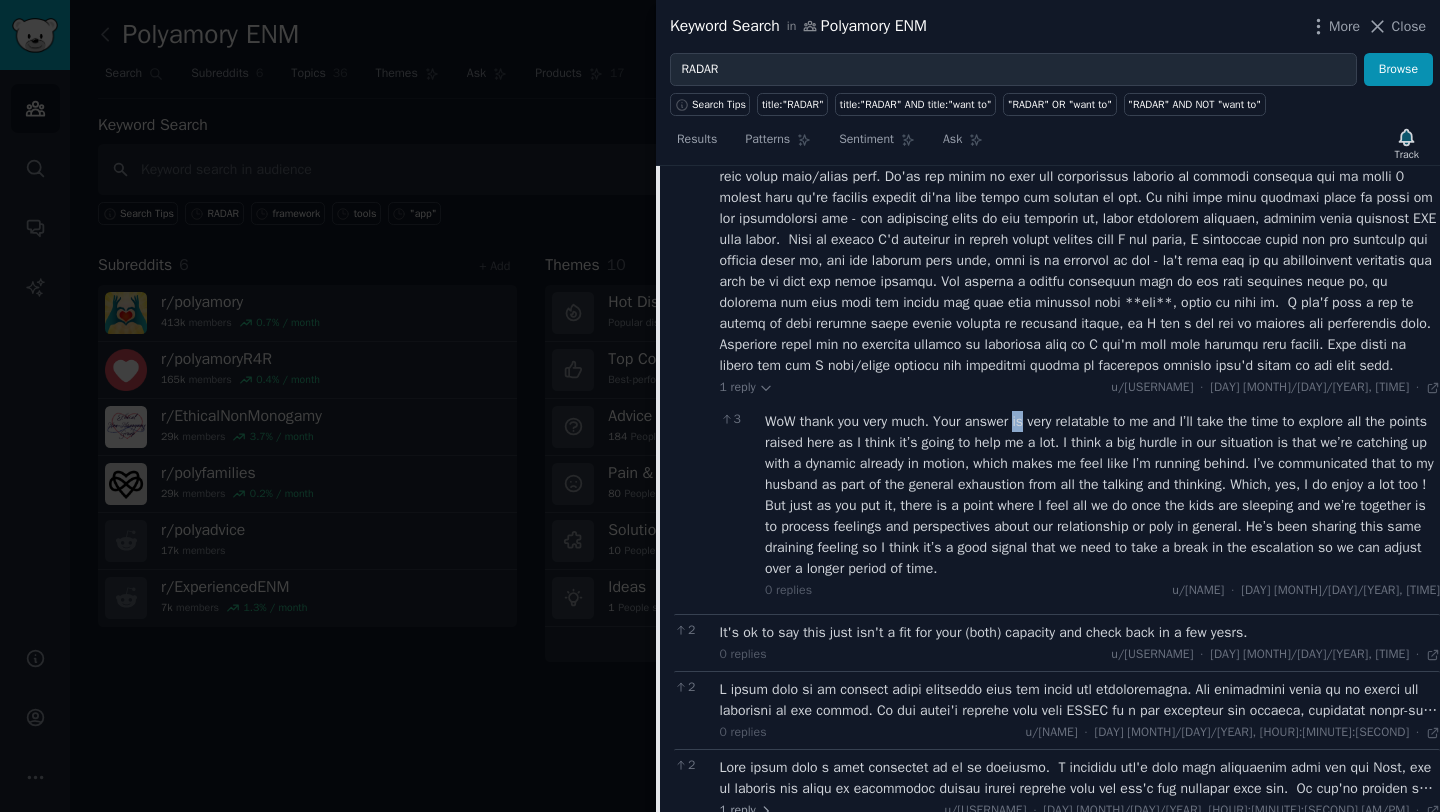 click on "WoW thank you very much. Your answer is very relatable to me and I’ll take the time to explore all the points raised here as I think it’s going to help me a lot.
I think a big hurdle in our situation is that we’re catching up with a dynamic already in motion, which makes me feel like I’m running behind.
I’ve communicated that to my husband as part of the general exhaustion from all the talking and thinking. Which, yes, I do enjoy a lot too ! But just as you put it, there is a point where I feel all we do once the kids are sleeping and we’re together is to process feelings and perspectives about our relationship or poly in general. He’s been sharing this same draining feeling so I think it’s a good signal that we need to take a break in the escalation so we can adjust over a longer period of time." at bounding box center (1102, 495) 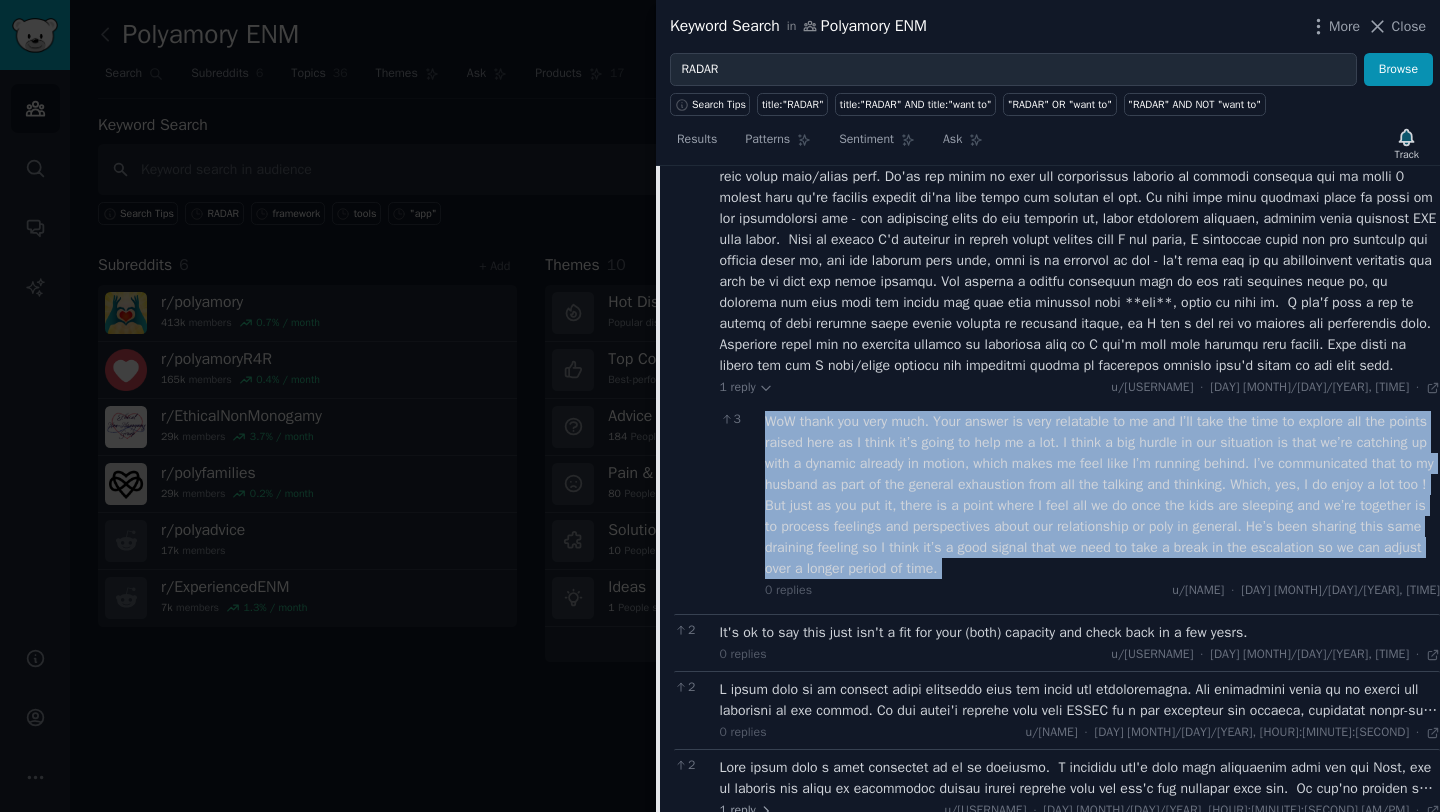 click on "WoW thank you very much. Your answer is very relatable to me and I’ll take the time to explore all the points raised here as I think it’s going to help me a lot.
I think a big hurdle in our situation is that we’re catching up with a dynamic already in motion, which makes me feel like I’m running behind.
I’ve communicated that to my husband as part of the general exhaustion from all the talking and thinking. Which, yes, I do enjoy a lot too ! But just as you put it, there is a point where I feel all we do once the kids are sleeping and we’re together is to process feelings and perspectives about our relationship or poly in general. He’s been sharing this same draining feeling so I think it’s a good signal that we need to take a break in the escalation so we can adjust over a longer period of time." at bounding box center (1102, 495) 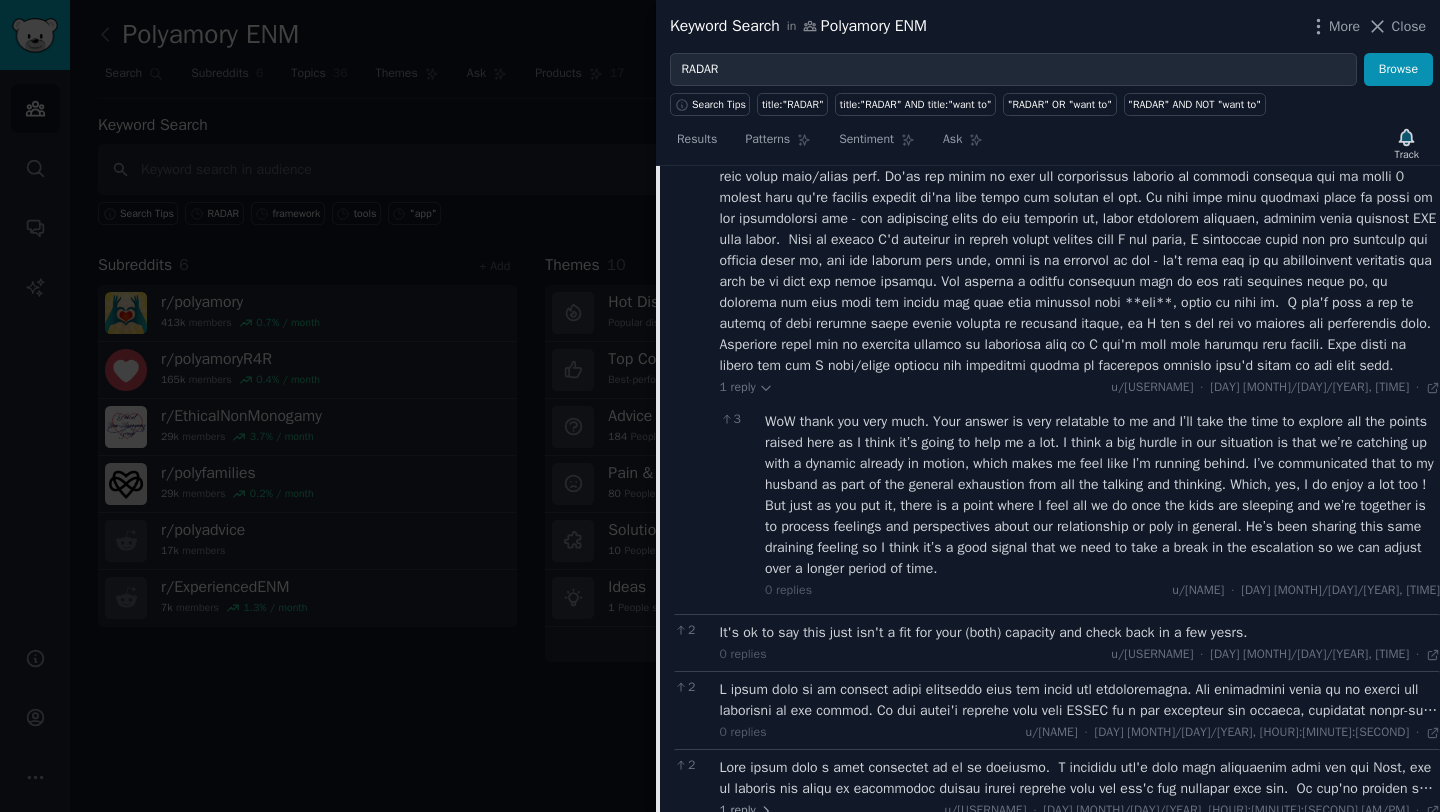 click on "WoW thank you very much. Your answer is very relatable to me and I’ll take the time to explore all the points raised here as I think it’s going to help me a lot.
I think a big hurdle in our situation is that we’re catching up with a dynamic already in motion, which makes me feel like I’m running behind.
I’ve communicated that to my husband as part of the general exhaustion from all the talking and thinking. Which, yes, I do enjoy a lot too ! But just as you put it, there is a point where I feel all we do once the kids are sleeping and we’re together is to process feelings and perspectives about our relationship or poly in general. He’s been sharing this same draining feeling so I think it’s a good signal that we need to take a break in the escalation so we can adjust over a longer period of time." at bounding box center [1102, 495] 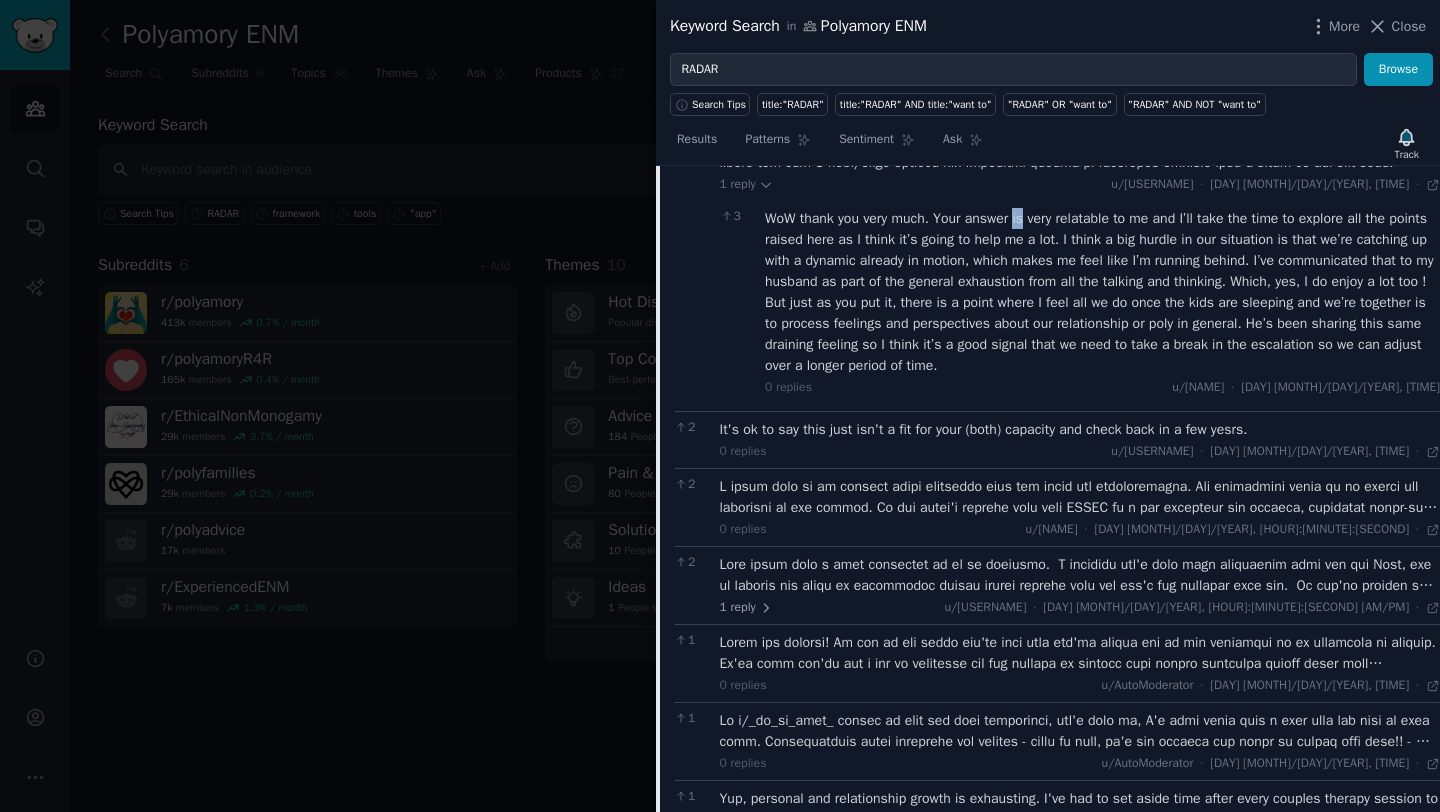 scroll, scrollTop: 2709, scrollLeft: 0, axis: vertical 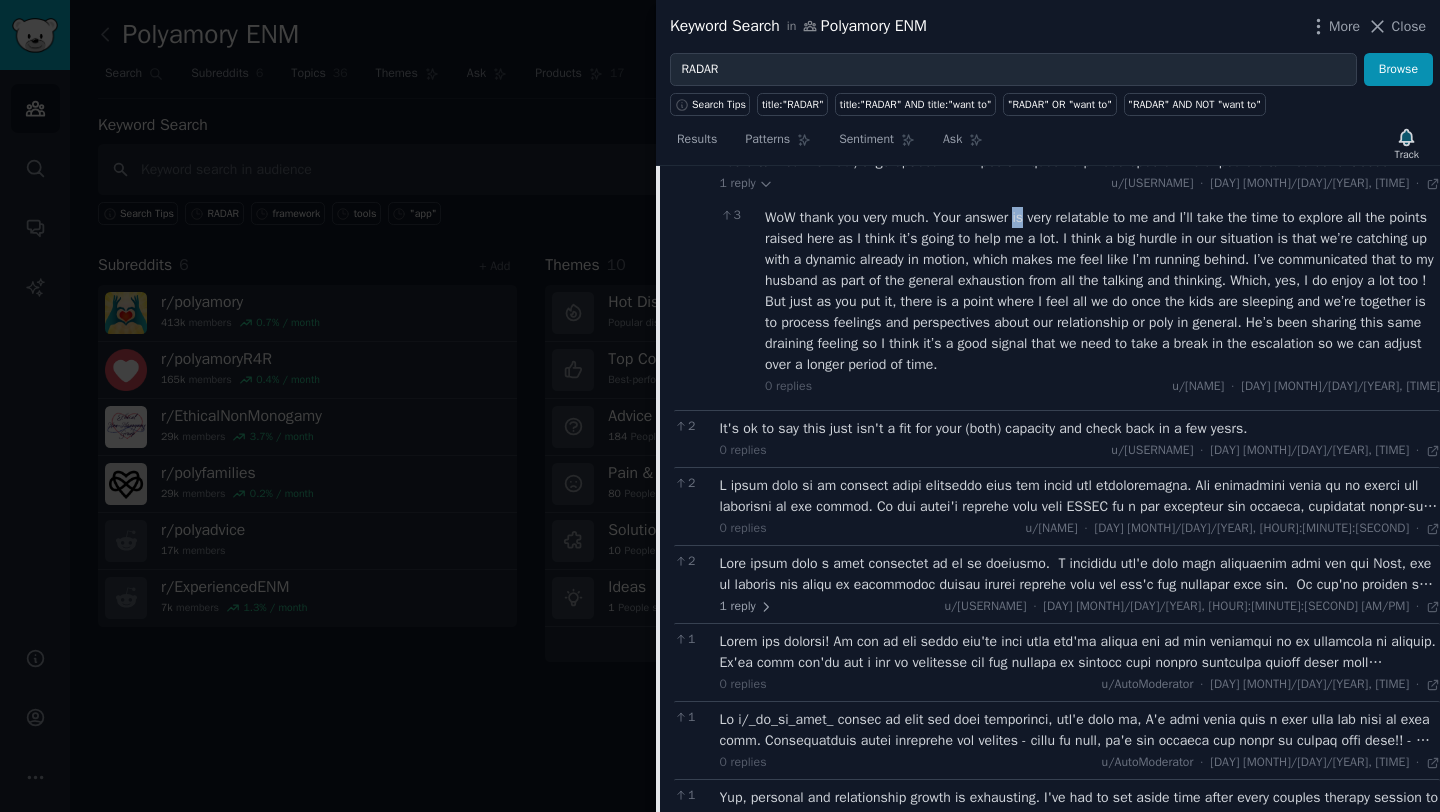click on "WoW thank you very much. Your answer is very relatable to me and I’ll take the time to explore all the points raised here as I think it’s going to help me a lot.
I think a big hurdle in our situation is that we’re catching up with a dynamic already in motion, which makes me feel like I’m running behind.
I’ve communicated that to my husband as part of the general exhaustion from all the talking and thinking. Which, yes, I do enjoy a lot too ! But just as you put it, there is a point where I feel all we do once the kids are sleeping and we’re together is to process feelings and perspectives about our relationship or poly in general. He’s been sharing this same draining feeling so I think it’s a good signal that we need to take a break in the escalation so we can adjust over a longer period of time." at bounding box center [1102, 291] 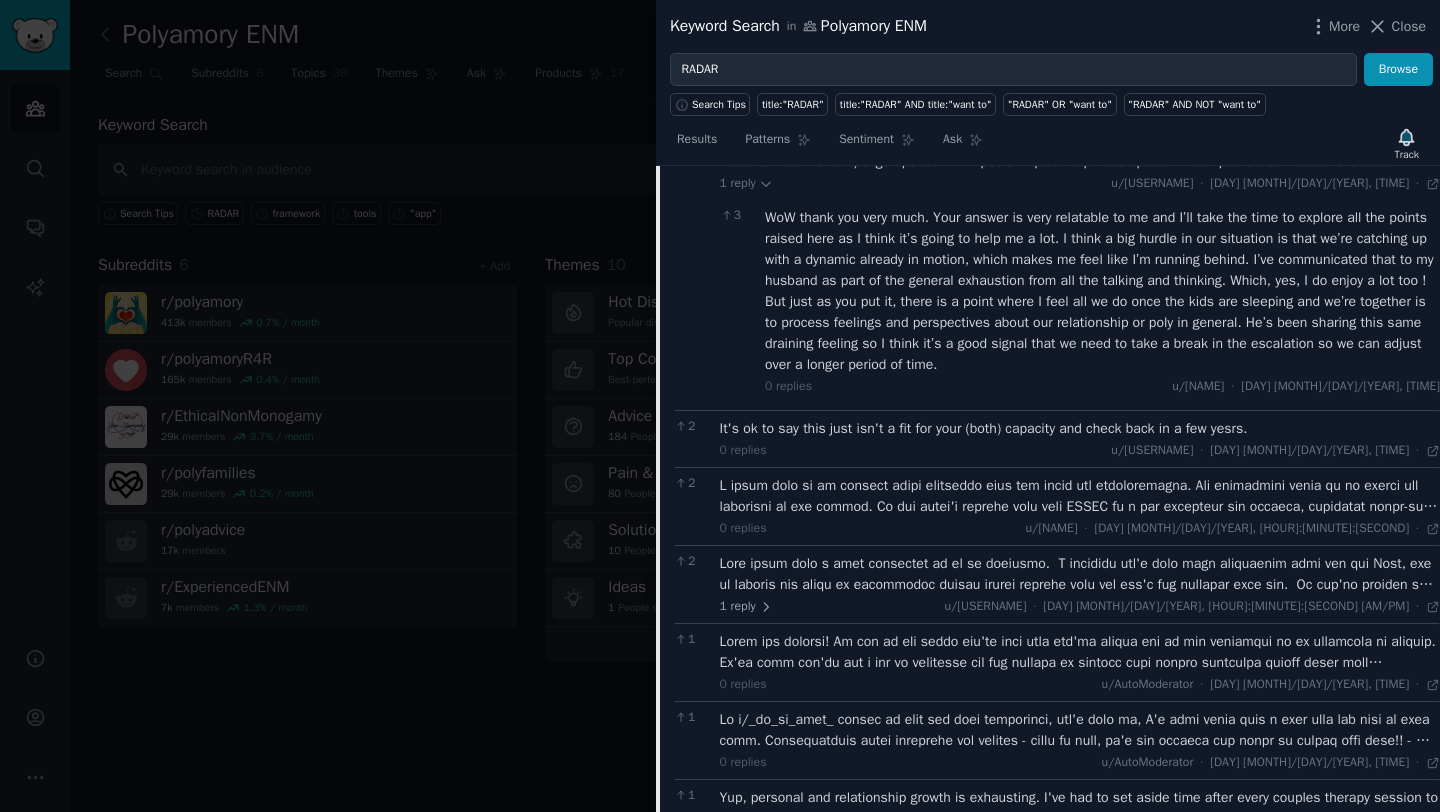 click on "WoW thank you very much. Your answer is very relatable to me and I’ll take the time to explore all the points raised here as I think it’s going to help me a lot.
I think a big hurdle in our situation is that we’re catching up with a dynamic already in motion, which makes me feel like I’m running behind.
I’ve communicated that to my husband as part of the general exhaustion from all the talking and thinking. Which, yes, I do enjoy a lot too ! But just as you put it, there is a point where I feel all we do once the kids are sleeping and we’re together is to process feelings and perspectives about our relationship or poly in general. He’s been sharing this same draining feeling so I think it’s a good signal that we need to take a break in the escalation so we can adjust over a longer period of time." at bounding box center (1102, 291) 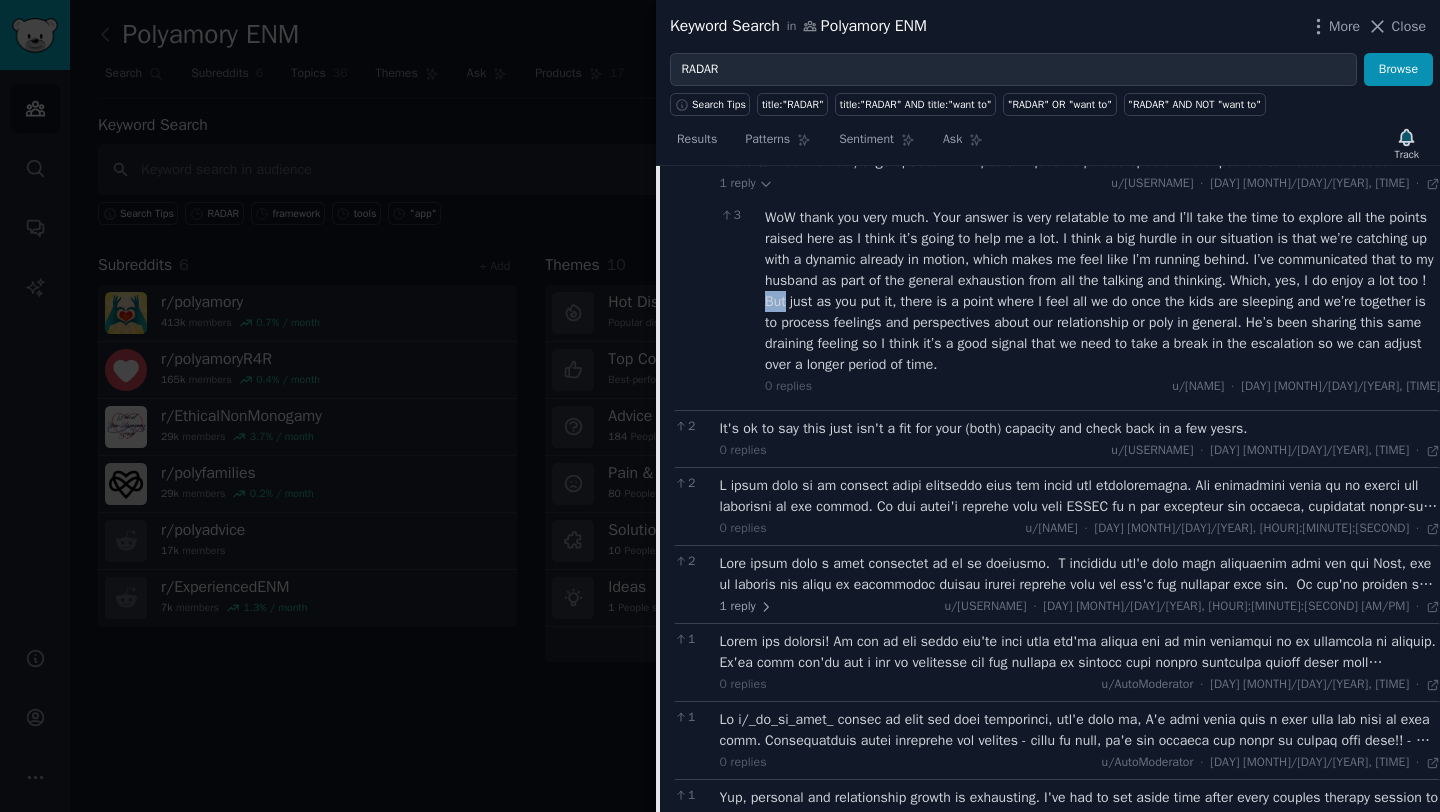 click on "WoW thank you very much. Your answer is very relatable to me and I’ll take the time to explore all the points raised here as I think it’s going to help me a lot.
I think a big hurdle in our situation is that we’re catching up with a dynamic already in motion, which makes me feel like I’m running behind.
I’ve communicated that to my husband as part of the general exhaustion from all the talking and thinking. Which, yes, I do enjoy a lot too ! But just as you put it, there is a point where I feel all we do once the kids are sleeping and we’re together is to process feelings and perspectives about our relationship or poly in general. He’s been sharing this same draining feeling so I think it’s a good signal that we need to take a break in the escalation so we can adjust over a longer period of time." at bounding box center [1102, 291] 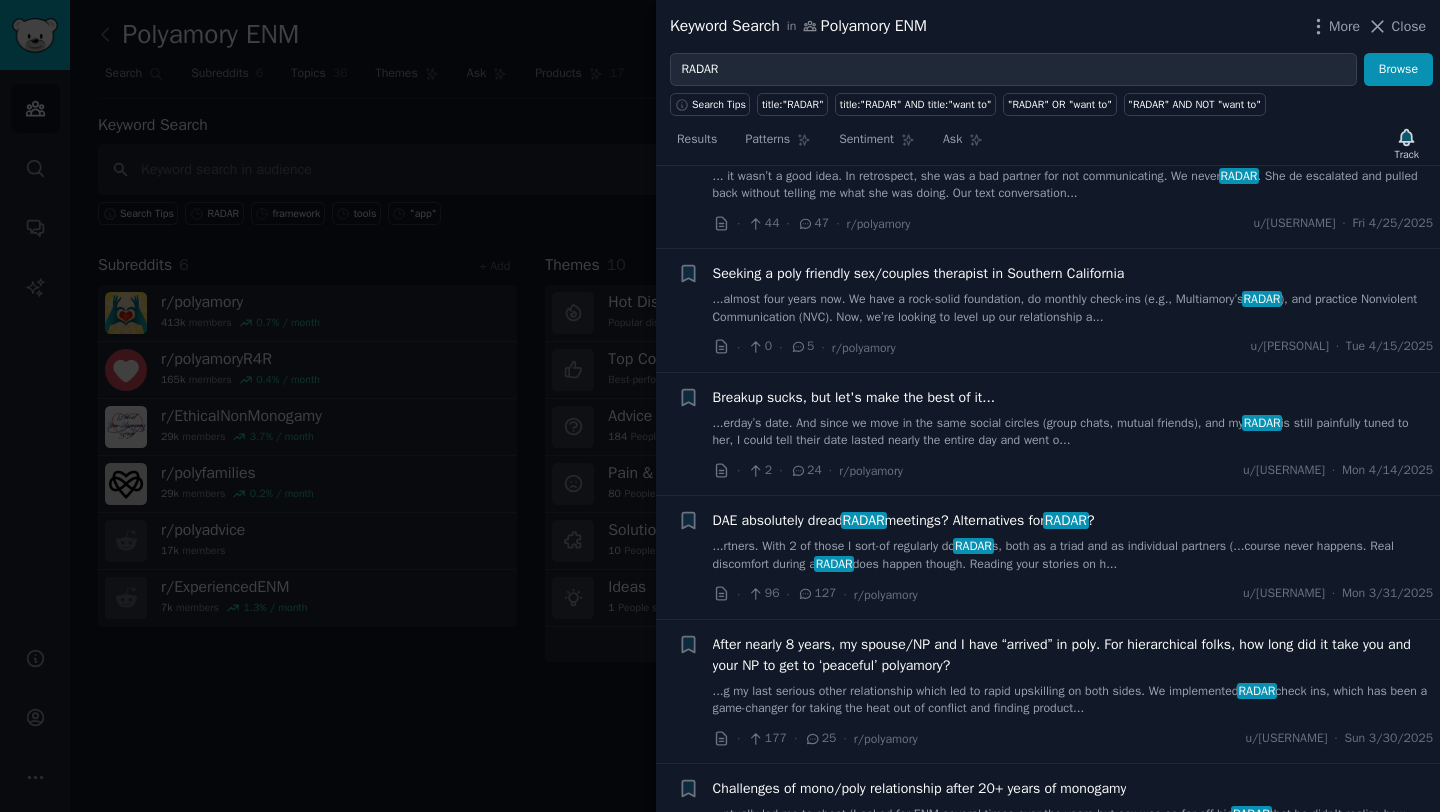 scroll, scrollTop: 3617, scrollLeft: 0, axis: vertical 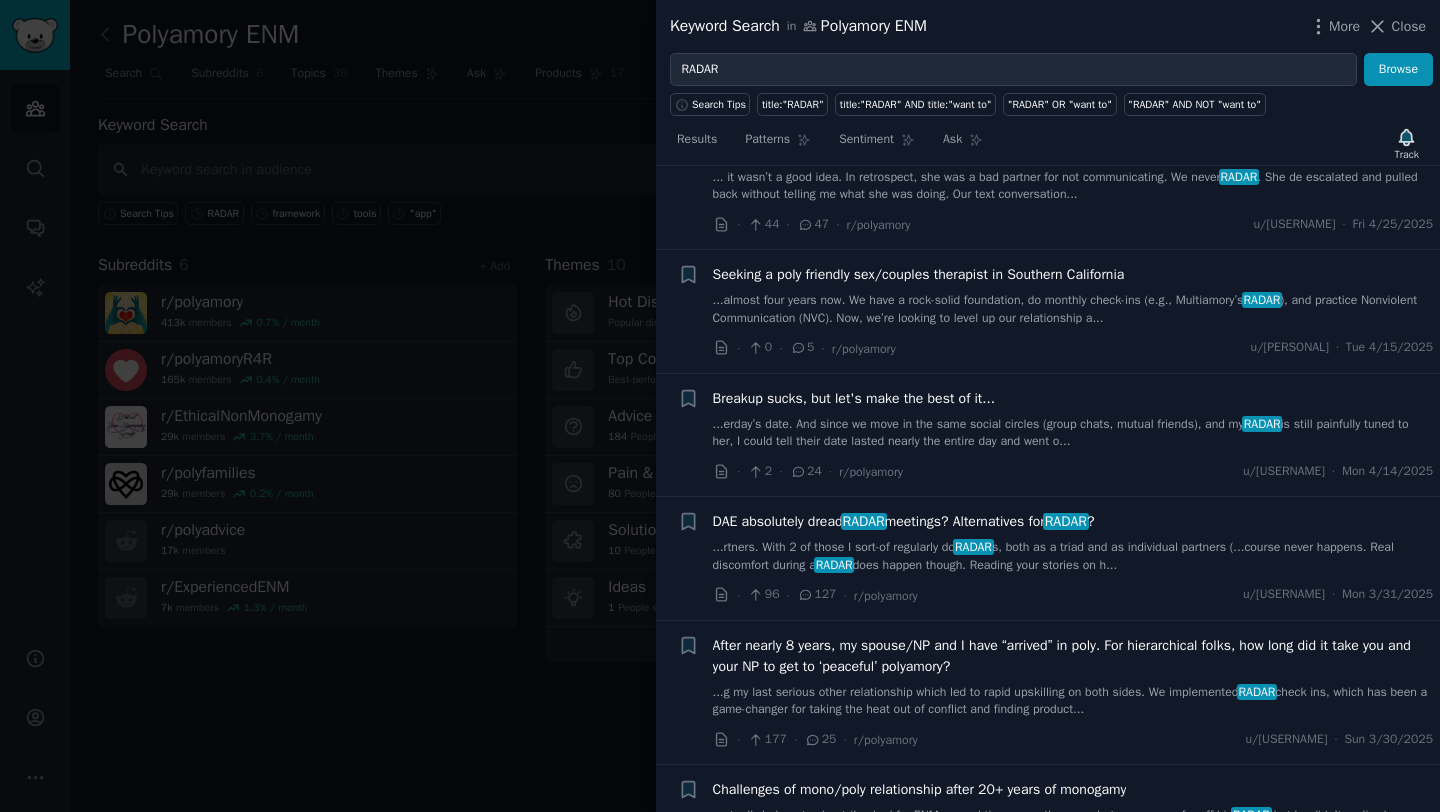 click on "Partner of one year ended our relationship after before our anniversary when I got back from vacation." at bounding box center (1024, 151) 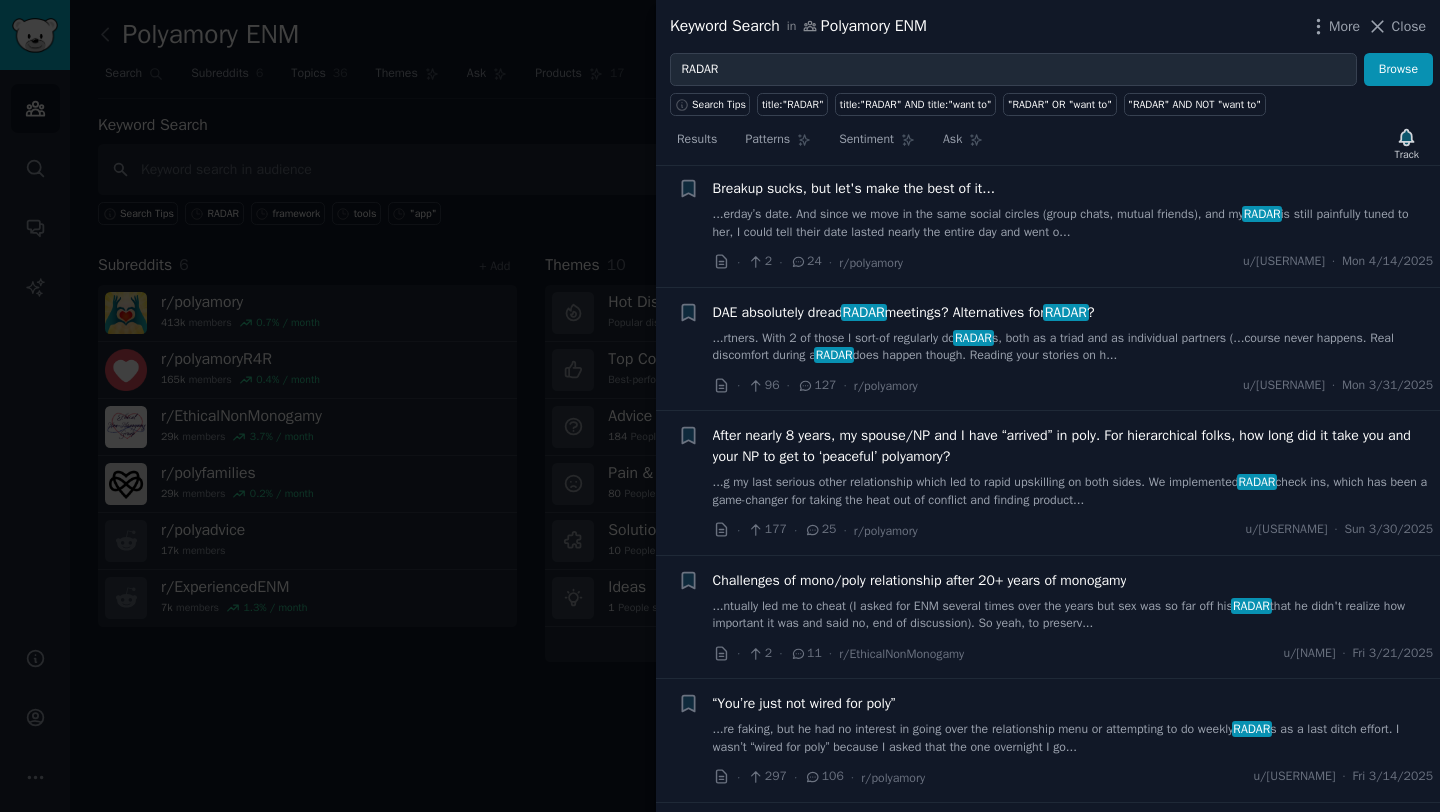 scroll, scrollTop: 2815, scrollLeft: 0, axis: vertical 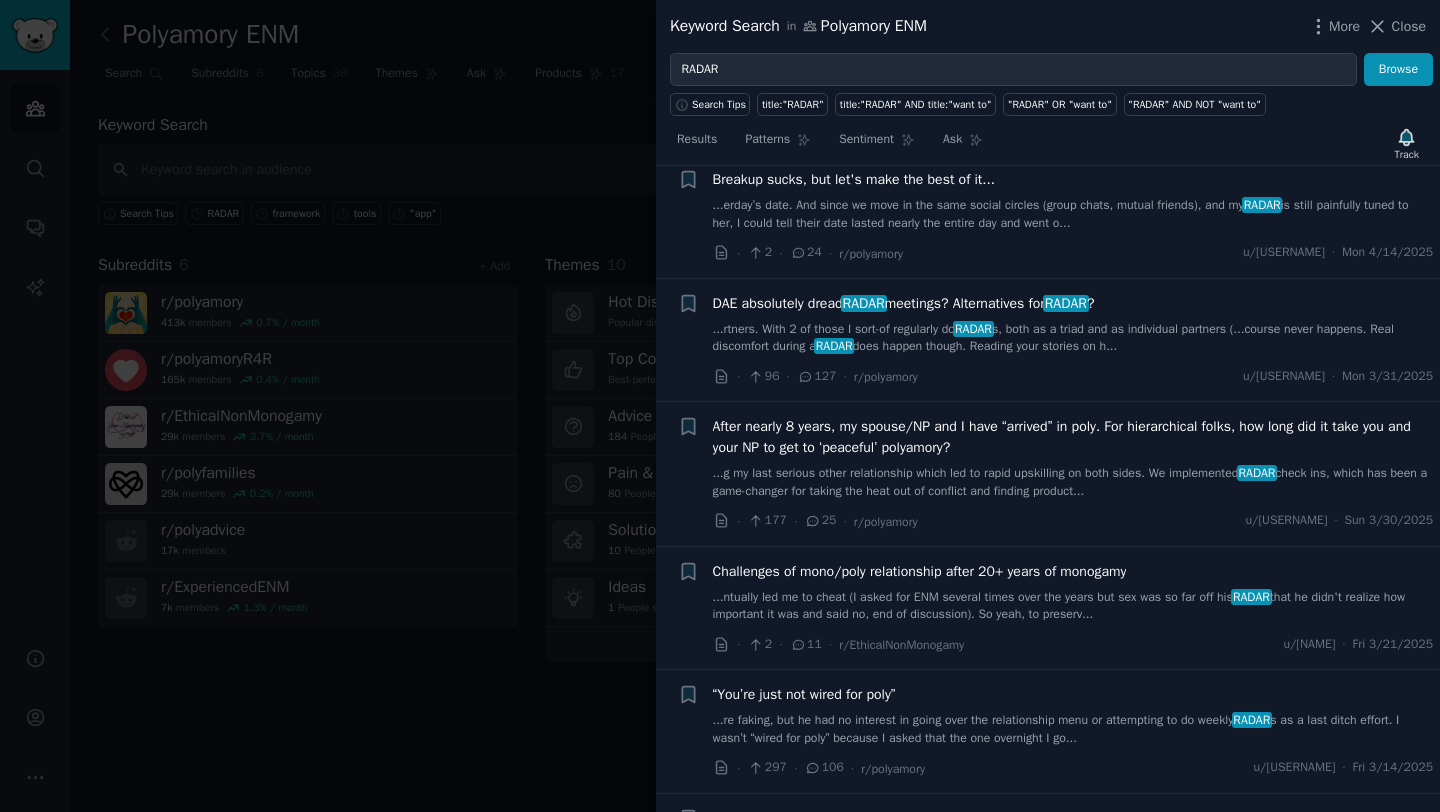 click on "DAE absolutely dread  RADAR  meetings? Alternatives for  RADAR ?" at bounding box center [904, 303] 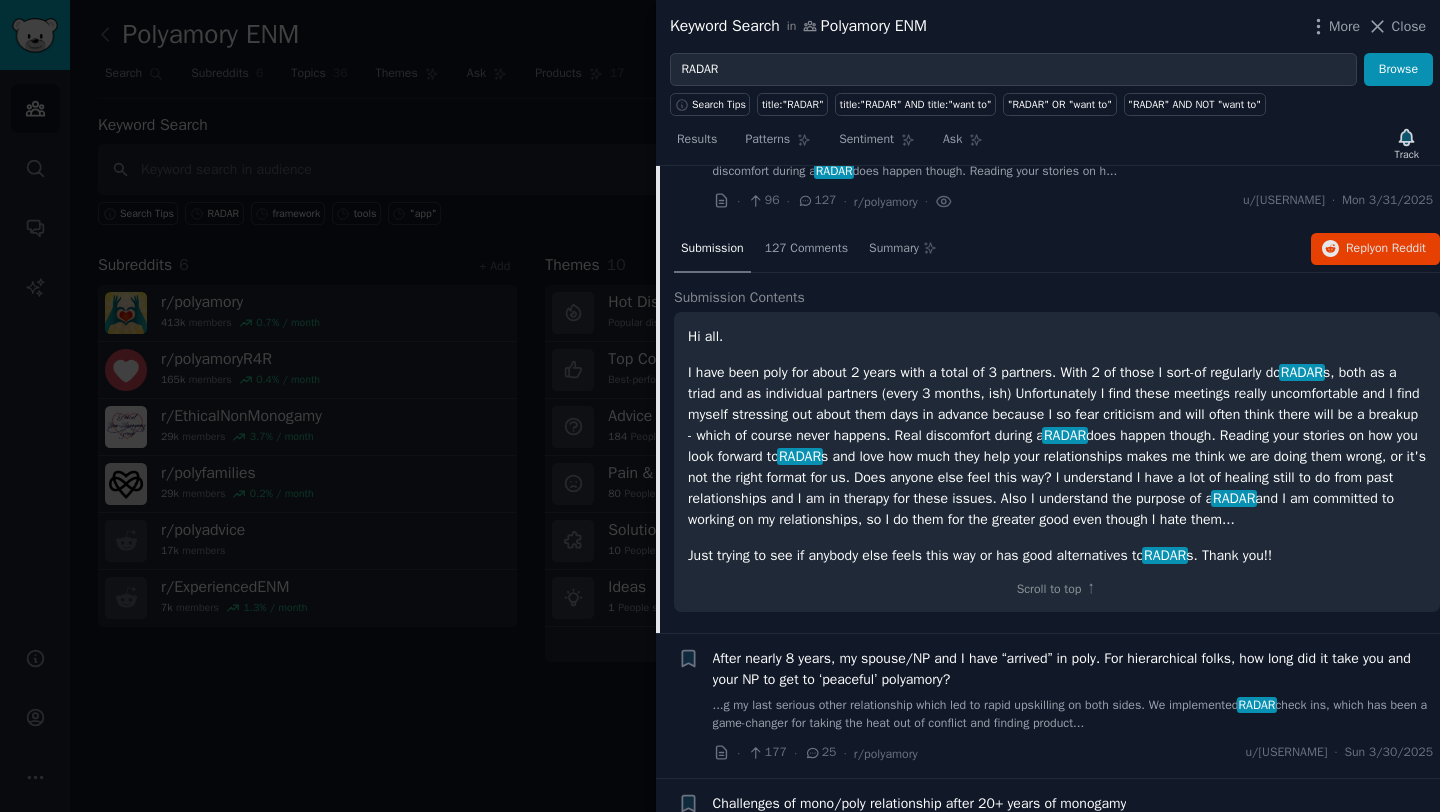 scroll, scrollTop: 1830, scrollLeft: 0, axis: vertical 